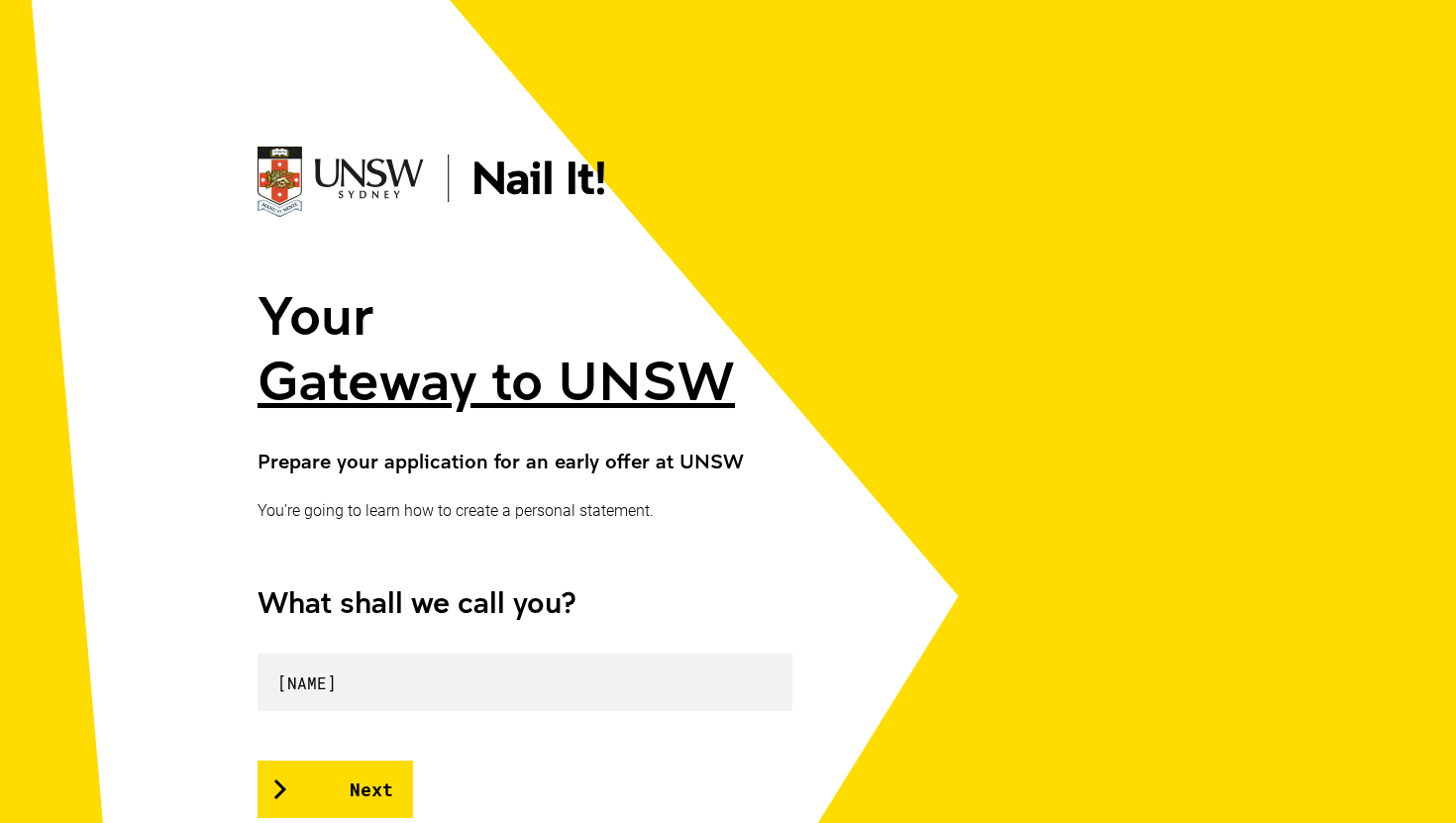 scroll, scrollTop: 159, scrollLeft: 0, axis: vertical 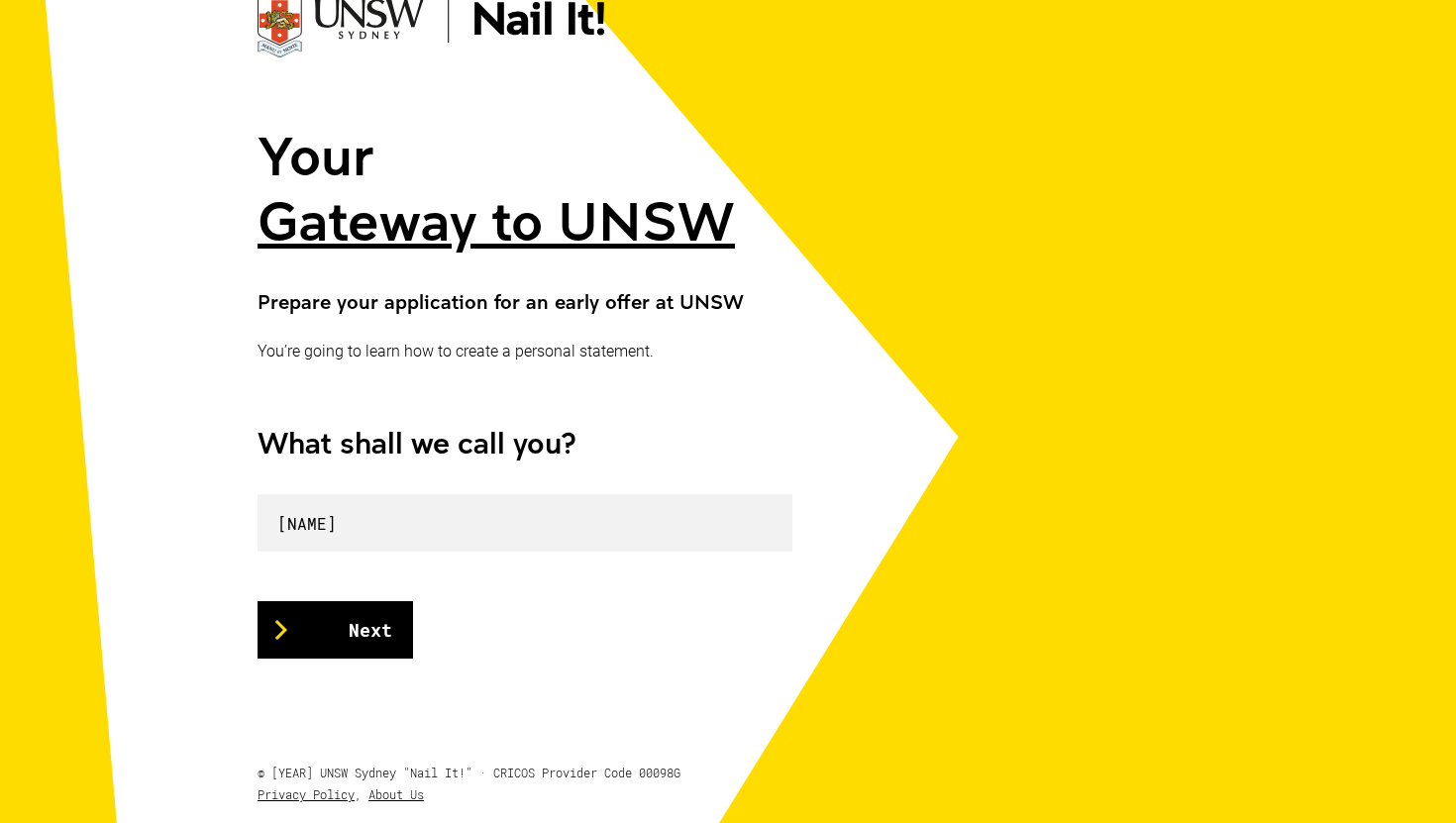 click on "Next" at bounding box center (335, 630) 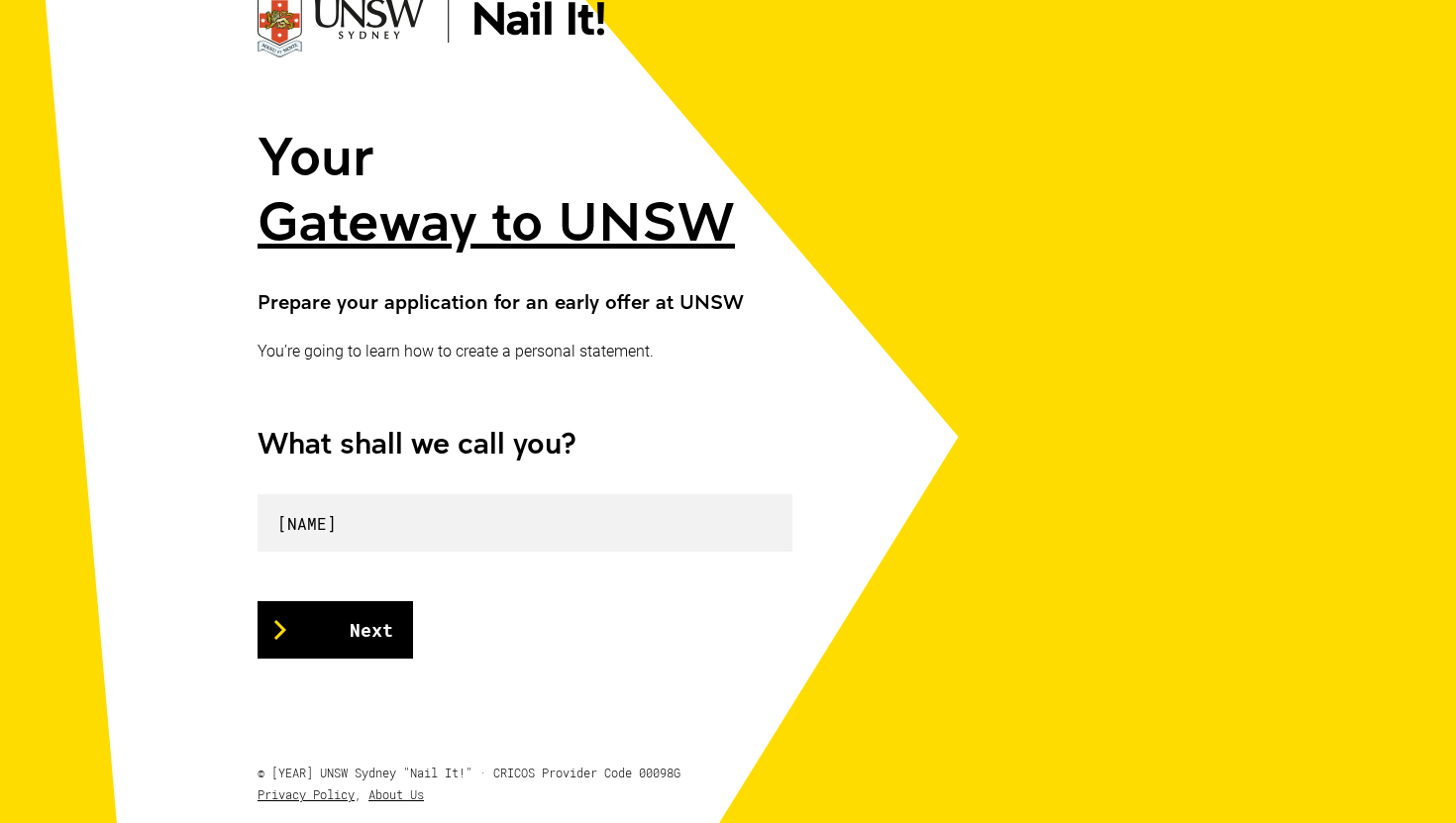 scroll, scrollTop: 0, scrollLeft: 0, axis: both 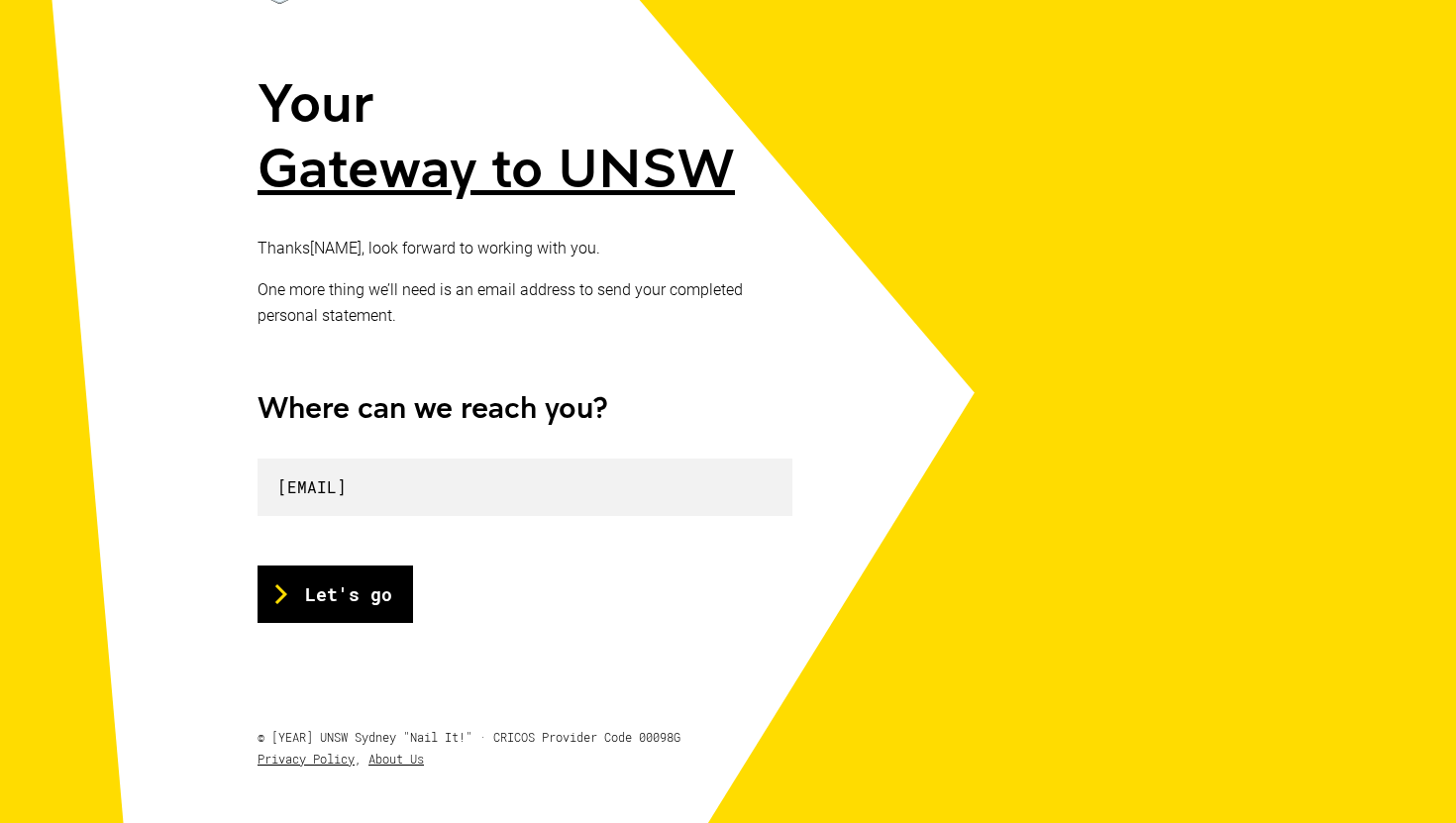 click on "Let's go" at bounding box center (335, 594) 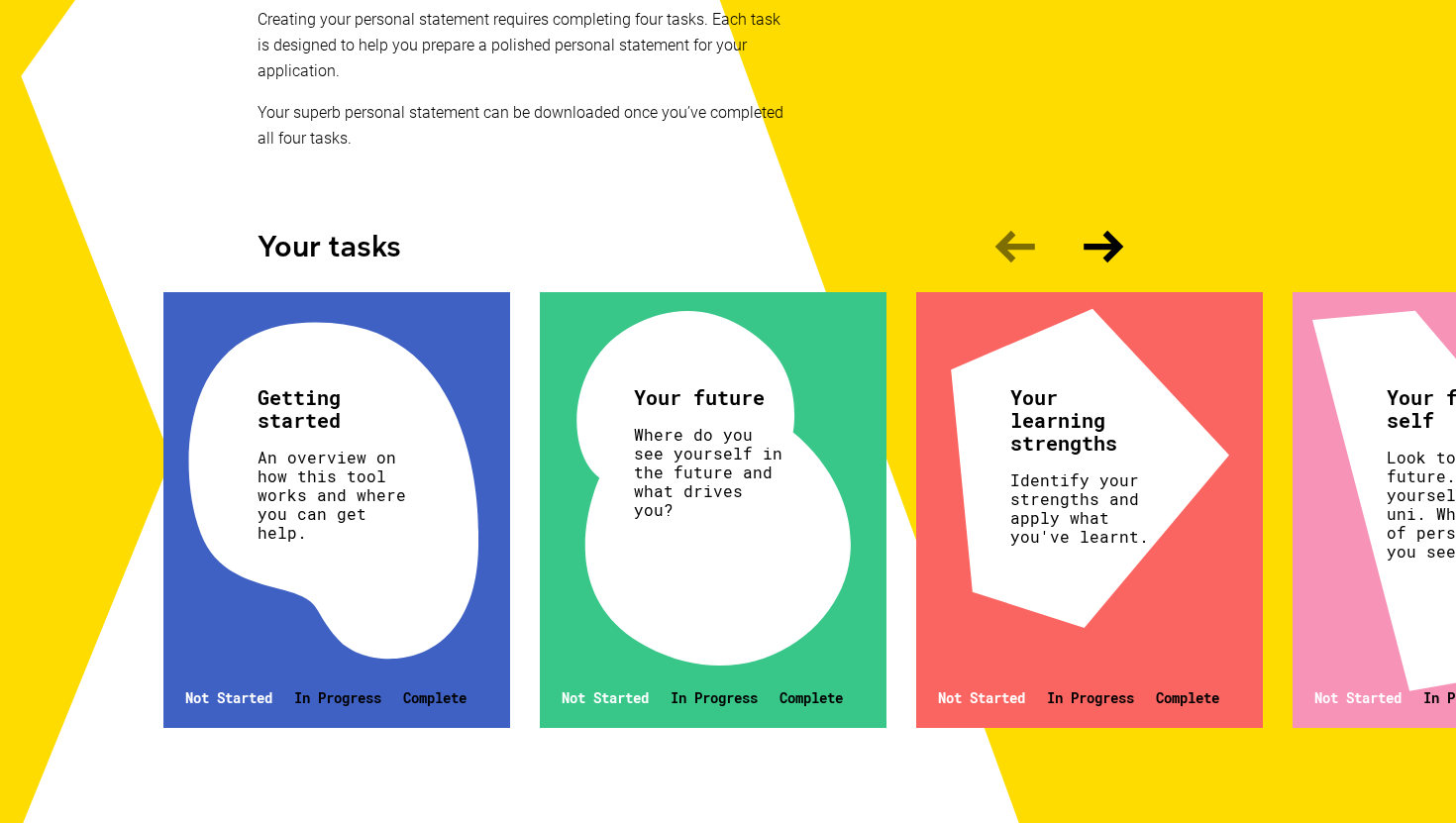 scroll, scrollTop: 453, scrollLeft: 0, axis: vertical 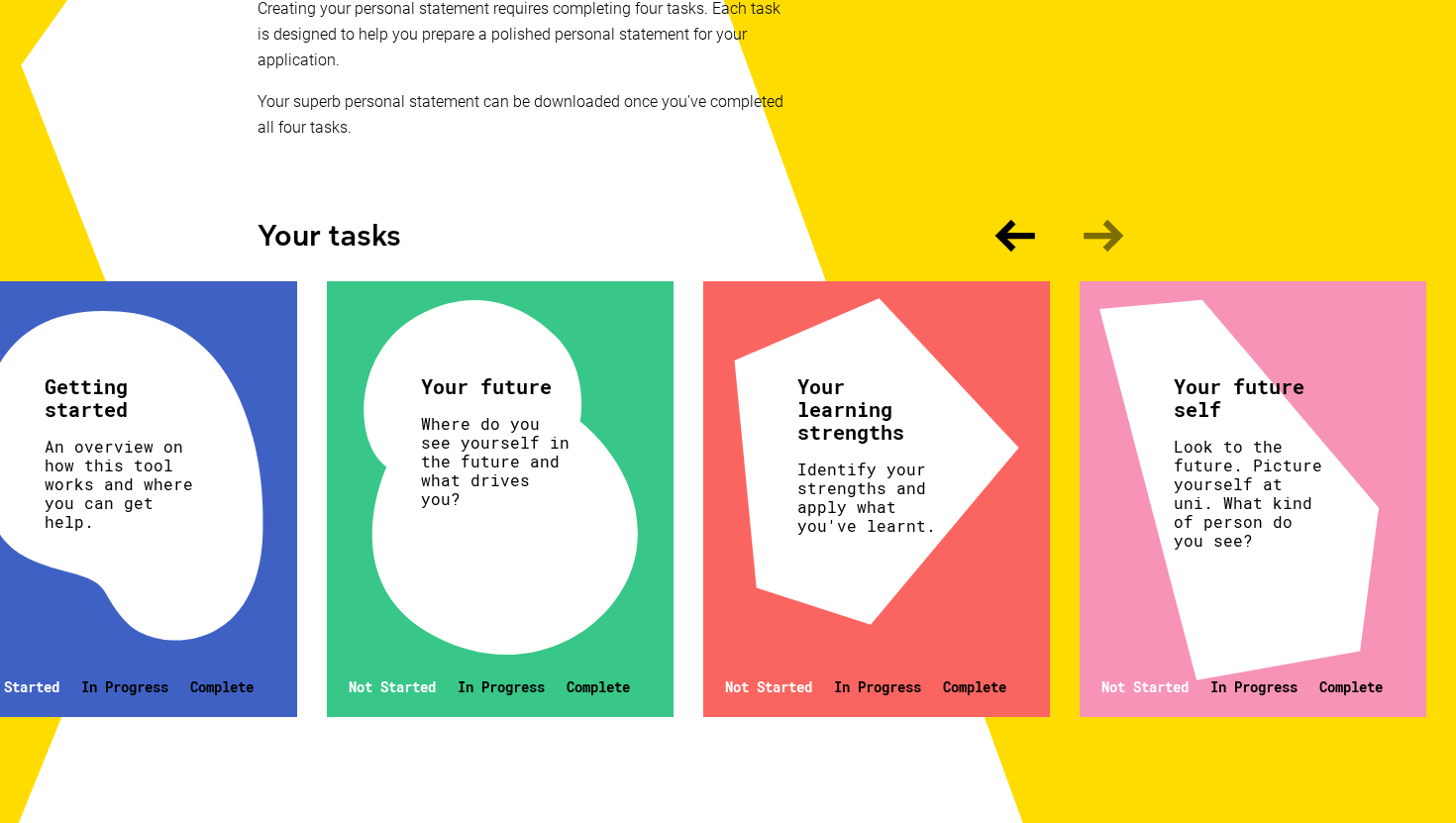 click on "Your learning strengths" at bounding box center [121, 398] 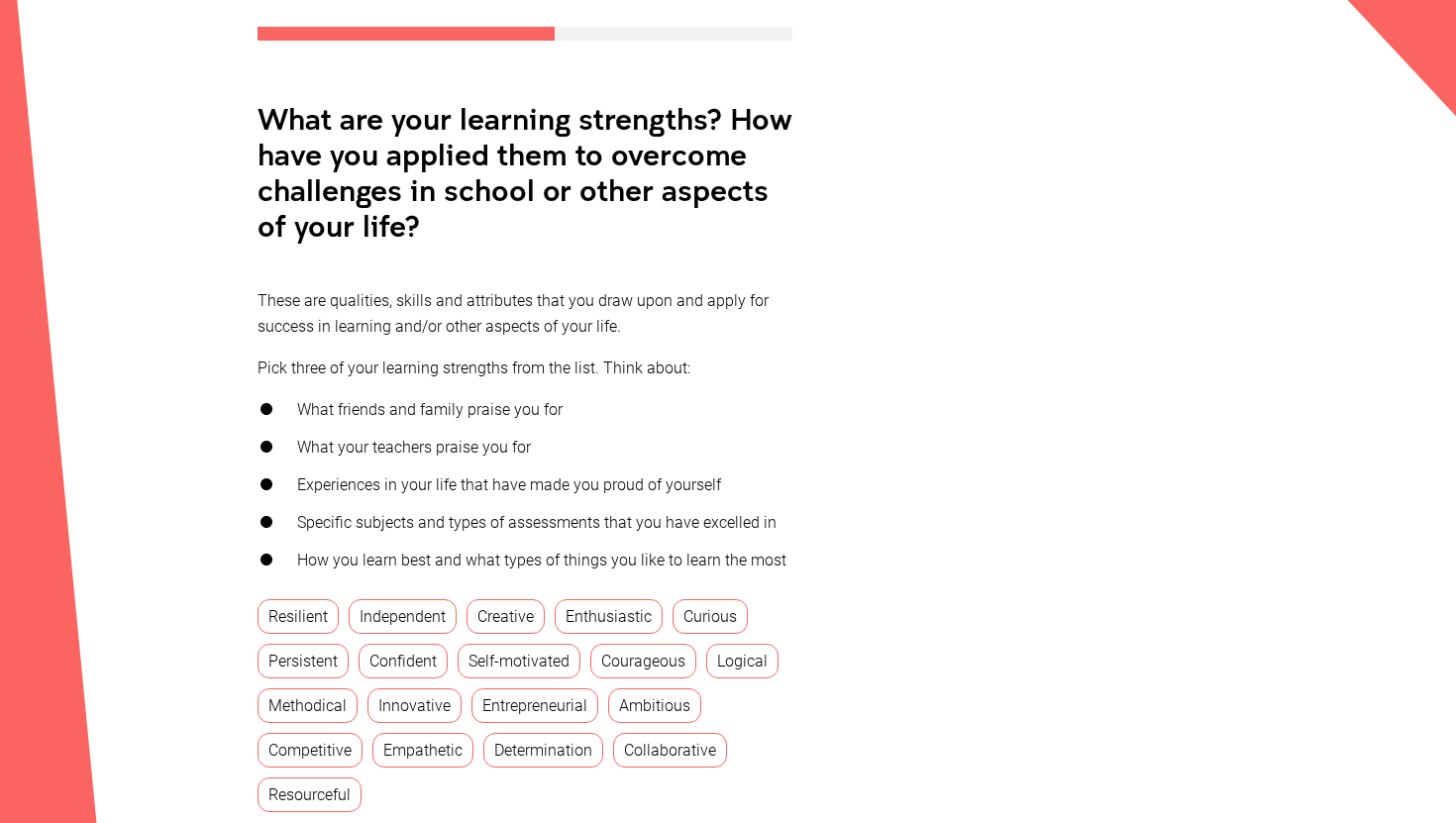 scroll, scrollTop: 447, scrollLeft: 0, axis: vertical 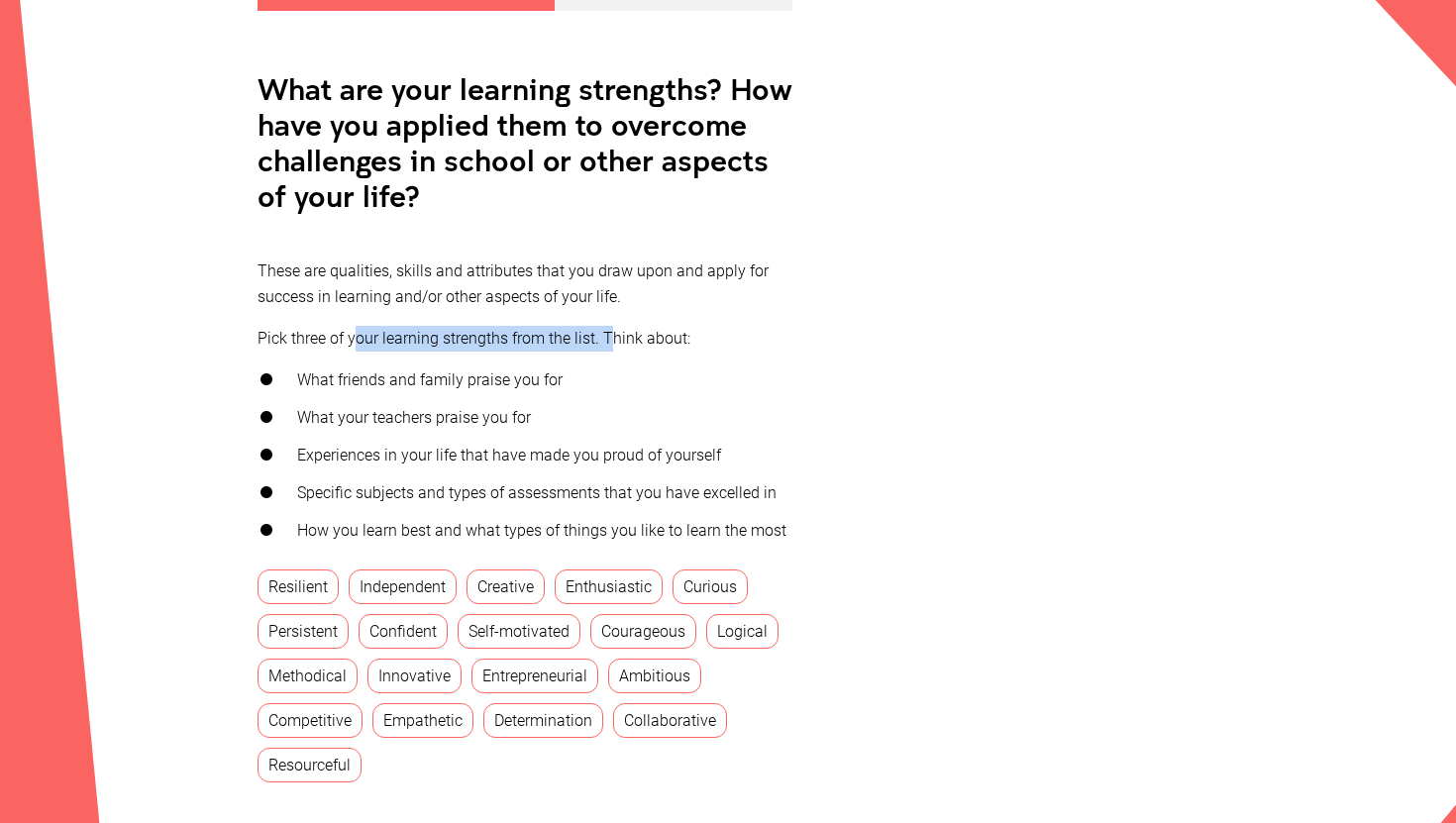 drag, startPoint x: 369, startPoint y: 337, endPoint x: 614, endPoint y: 337, distance: 245 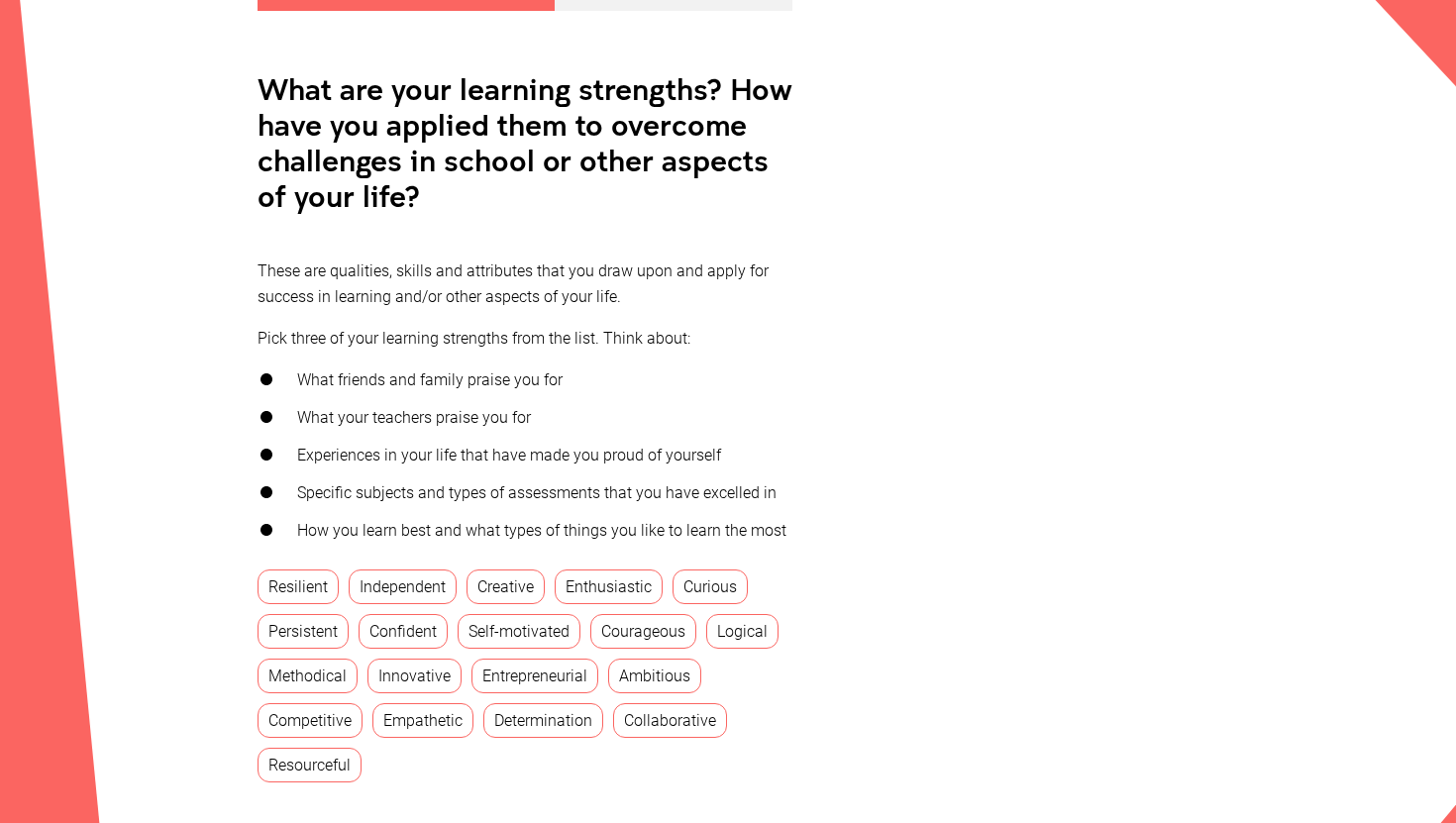 click on "Persistent" at bounding box center (303, 631) 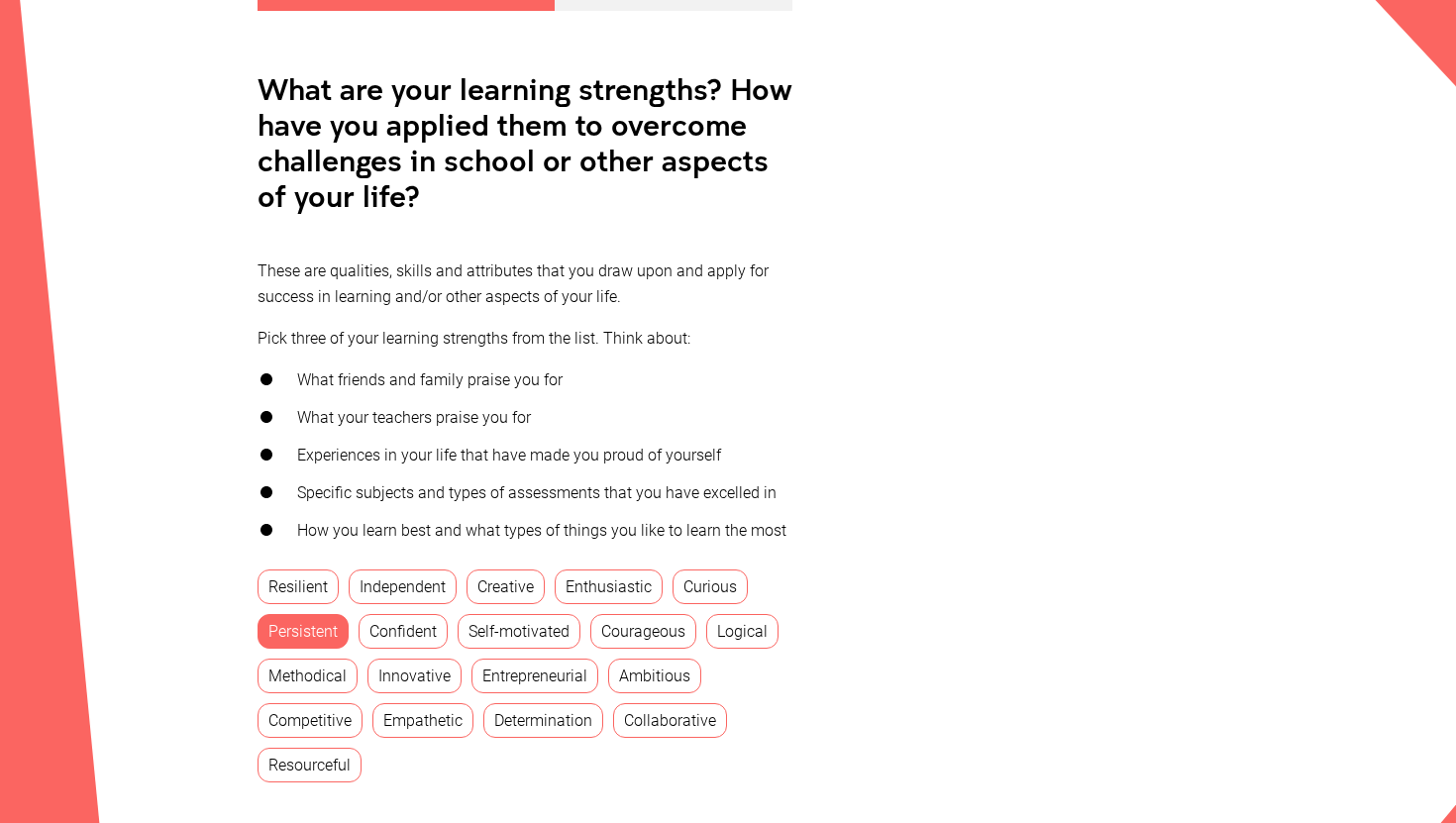 click on "Determination" at bounding box center [543, 720] 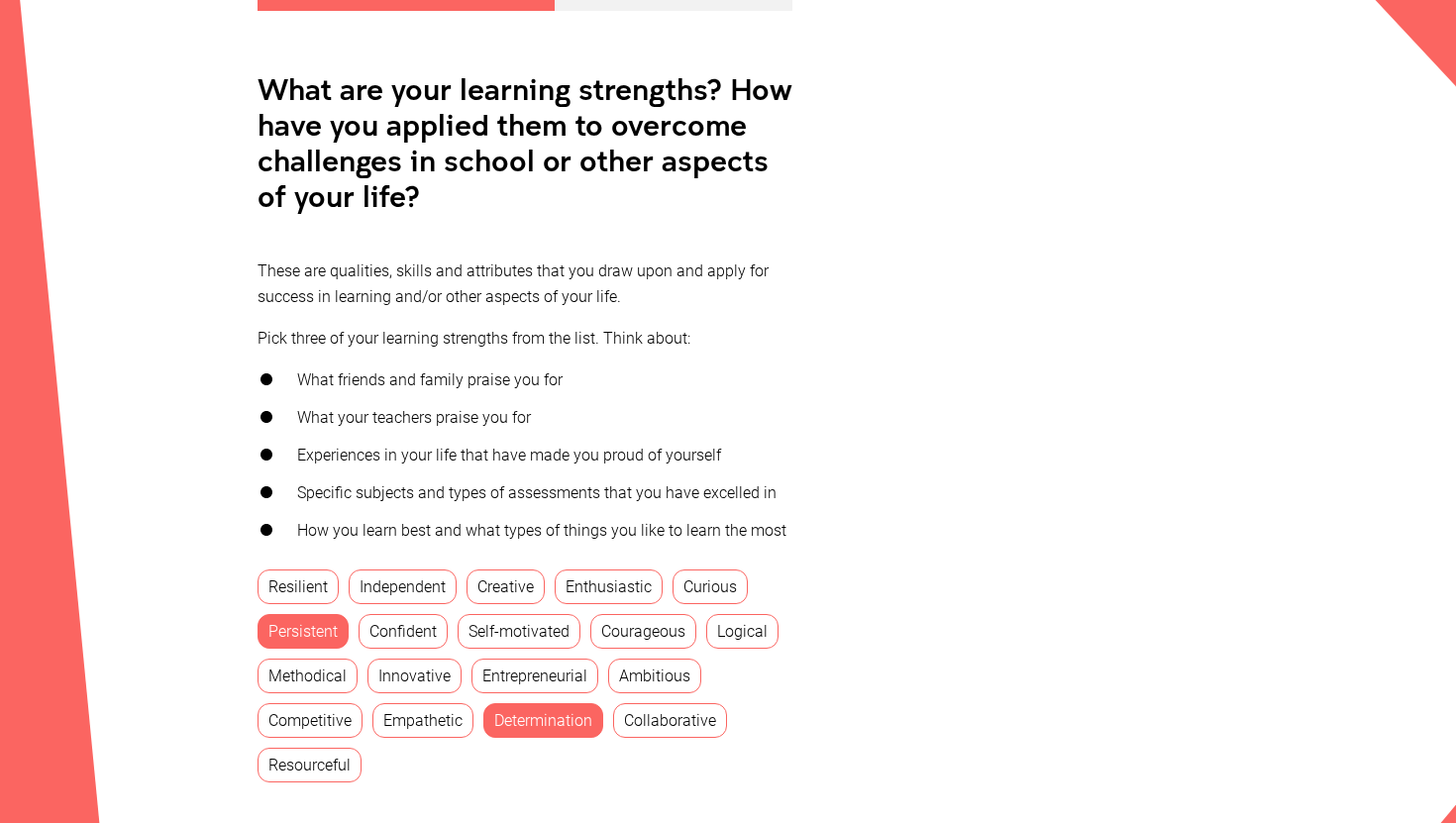 click on "Empathetic" at bounding box center (423, 720) 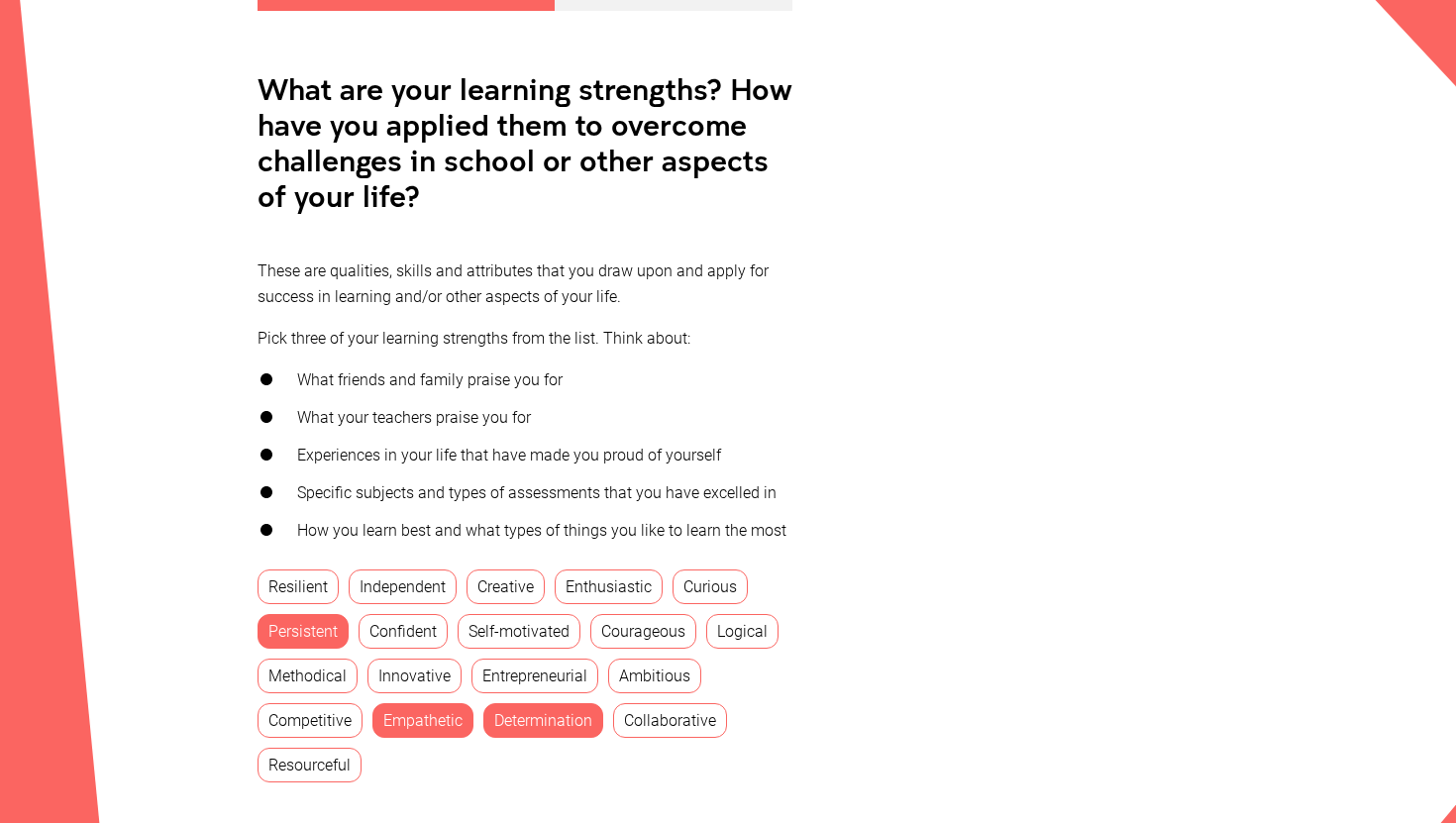 click on "Resilient" at bounding box center [298, 586] 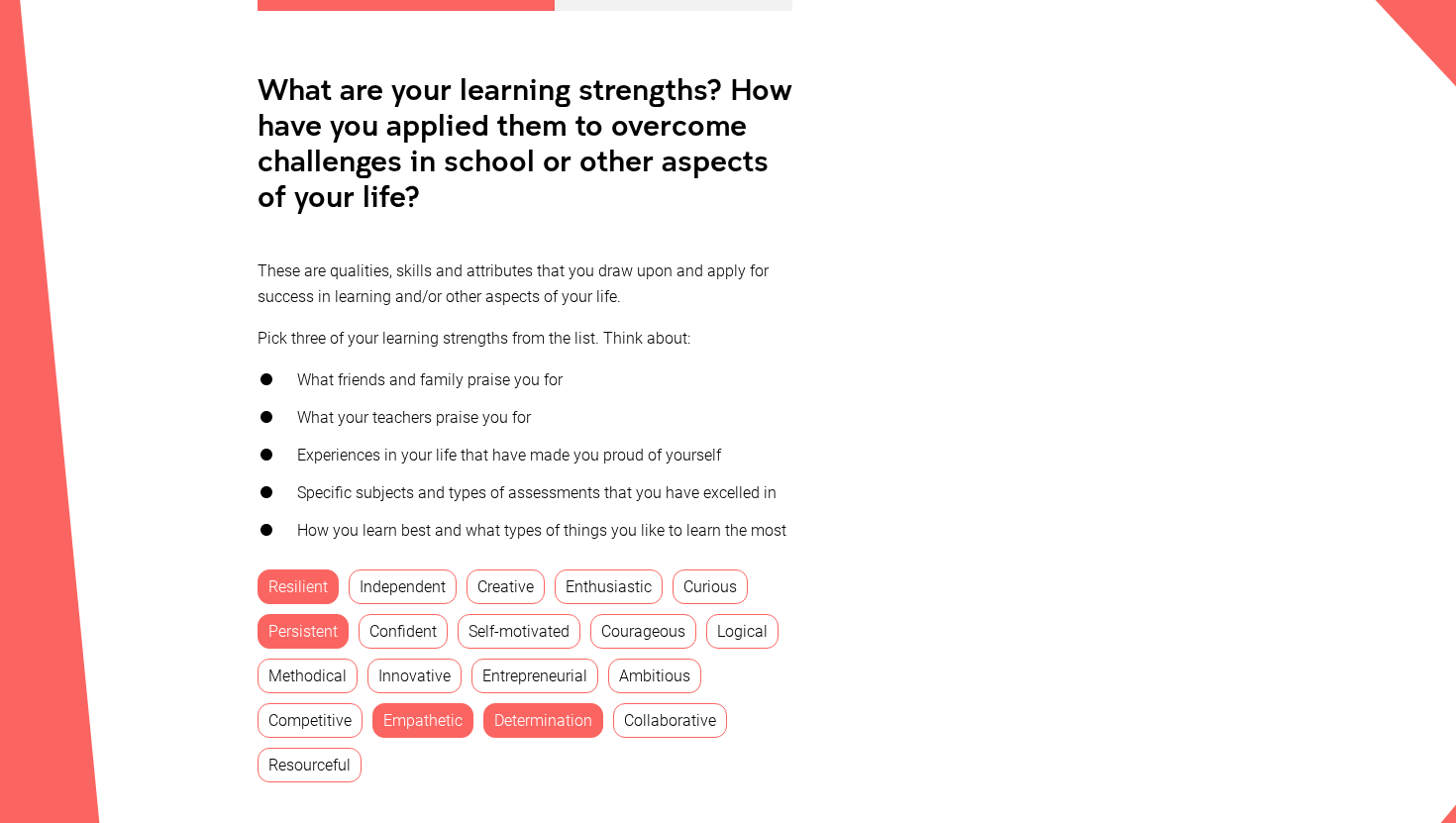 click on "Resilient" at bounding box center [298, 586] 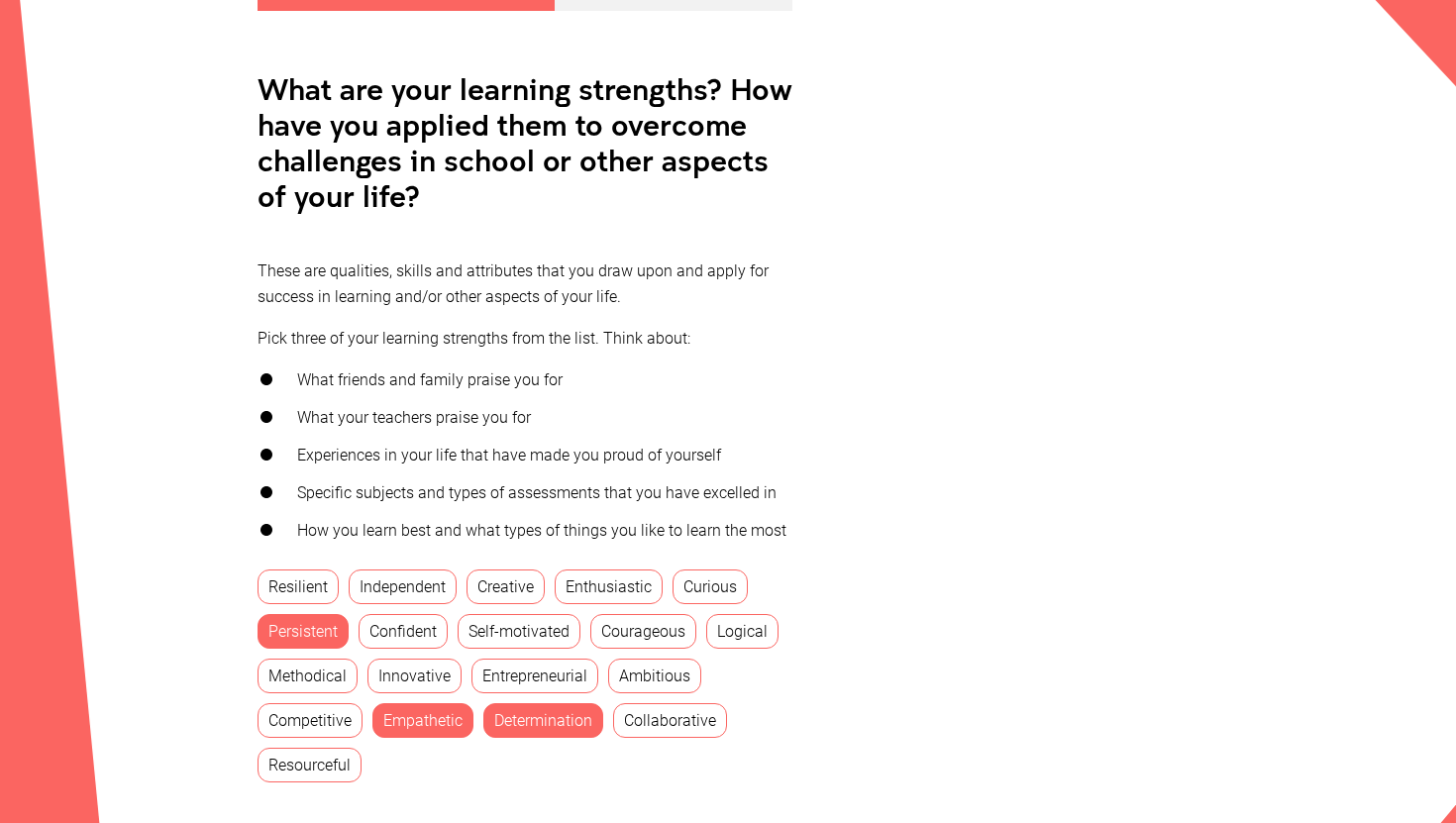 click on "Enthusiastic" at bounding box center (608, 586) 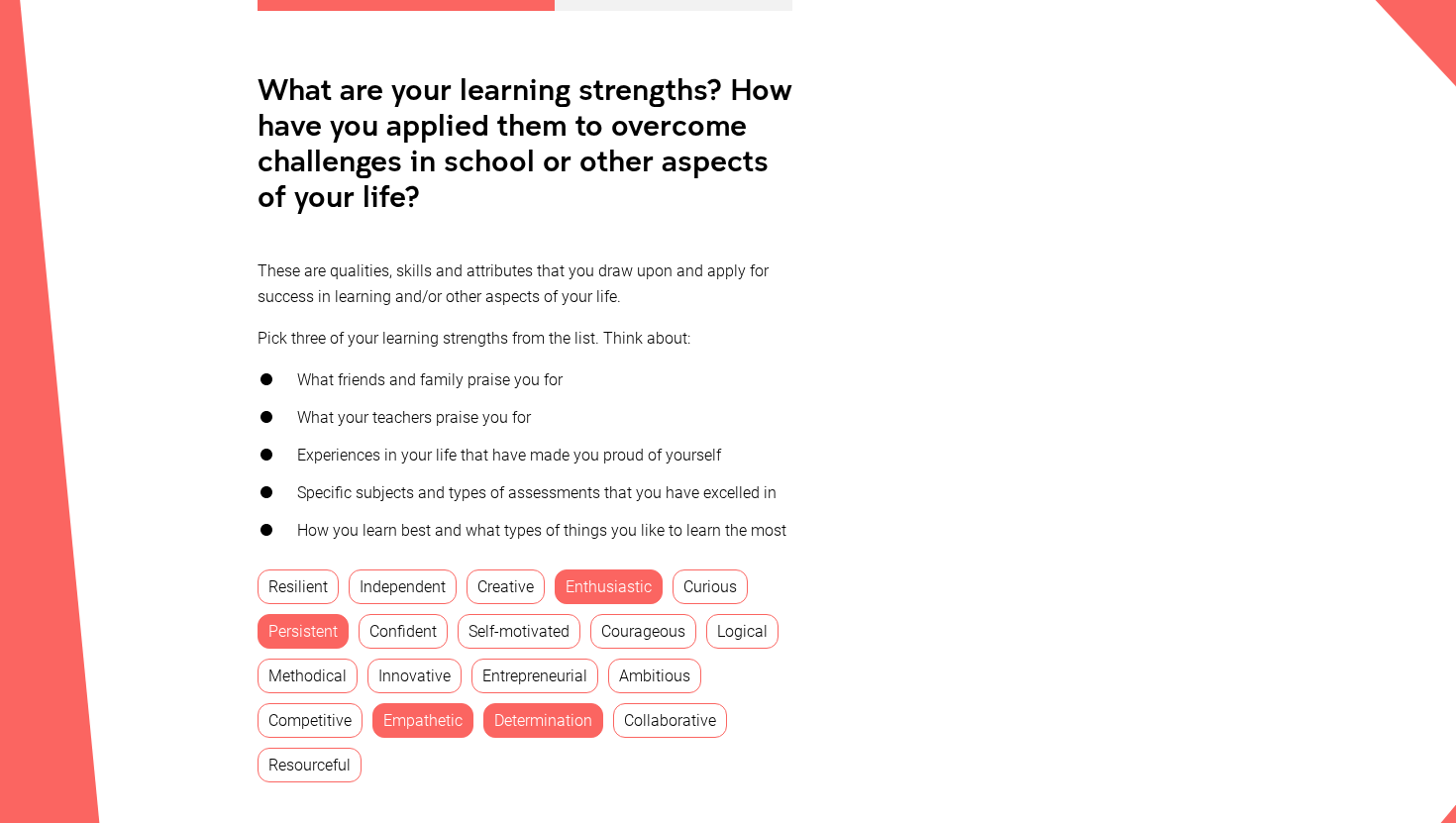 click on "Collaborative" at bounding box center [670, 720] 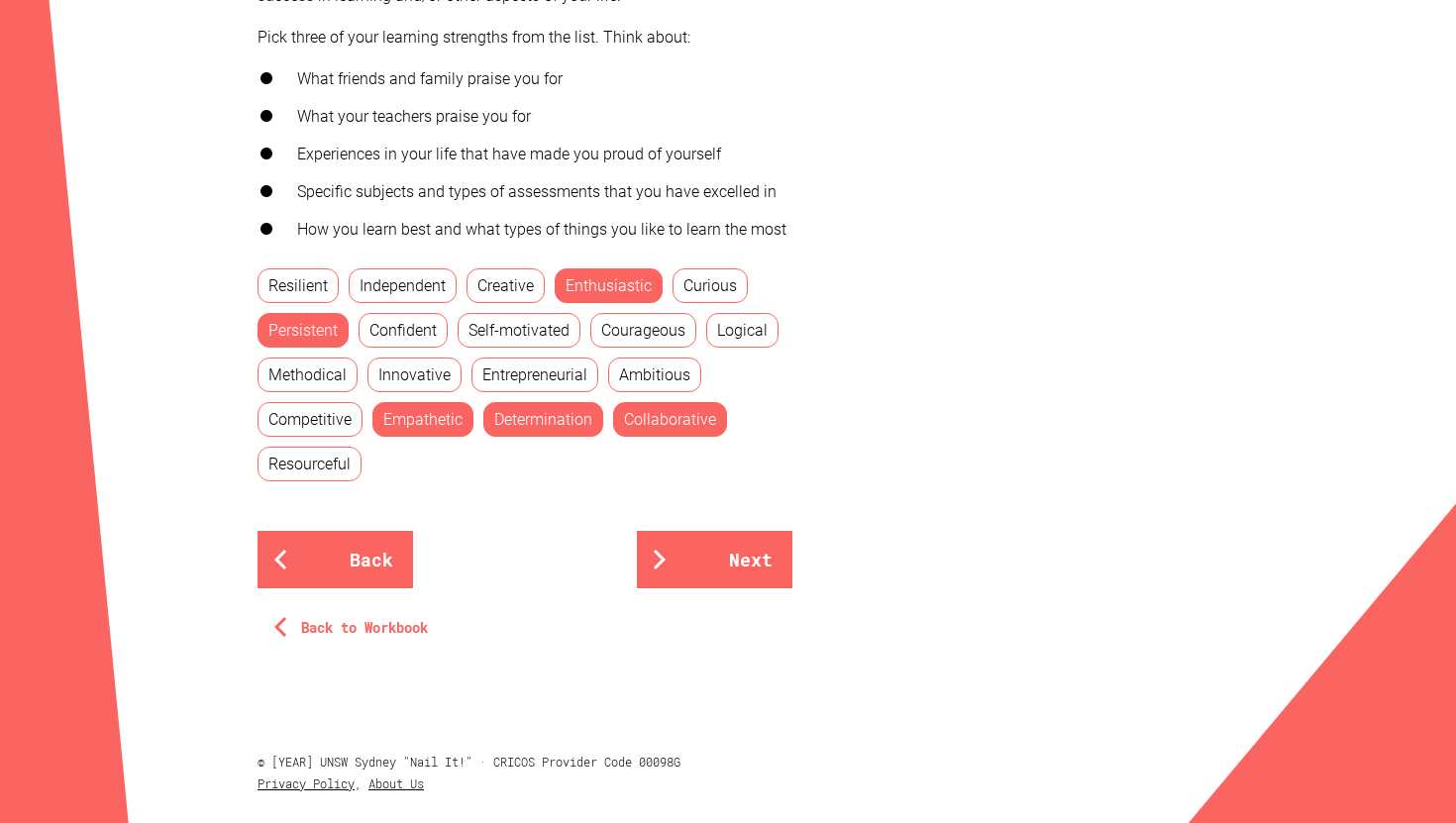 scroll, scrollTop: 768, scrollLeft: 0, axis: vertical 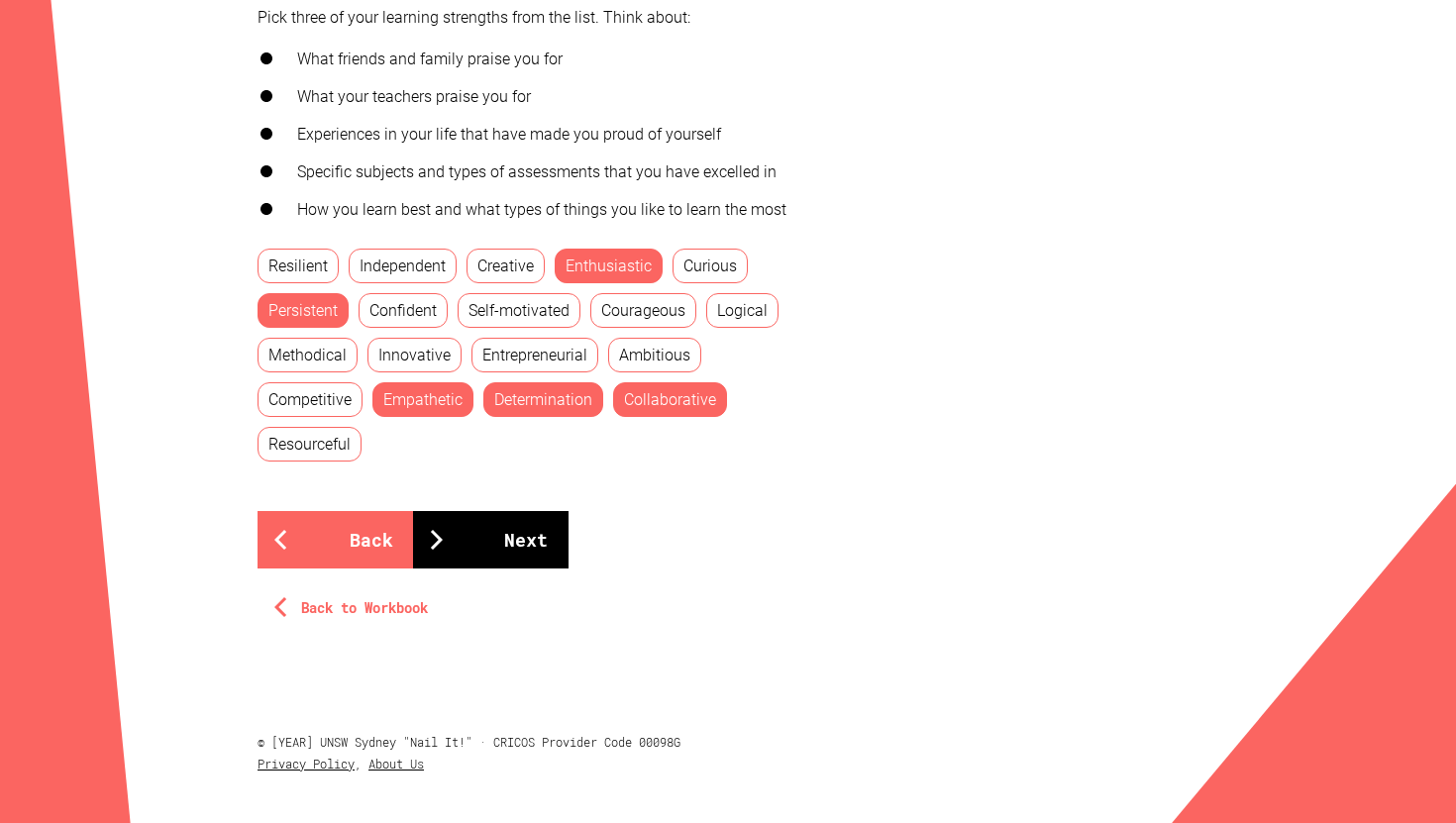 click at bounding box center (437, 540) 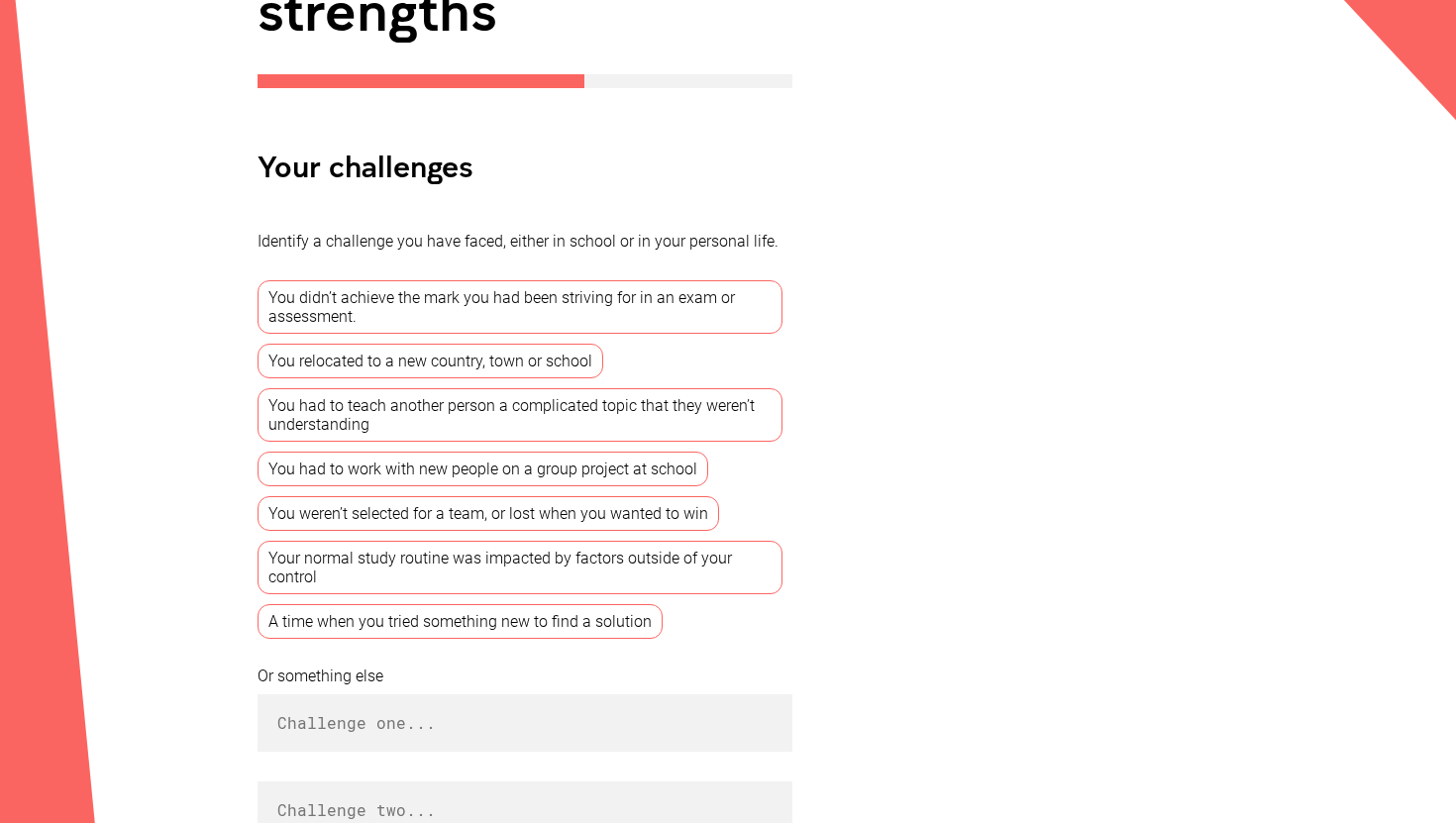scroll, scrollTop: 261, scrollLeft: 0, axis: vertical 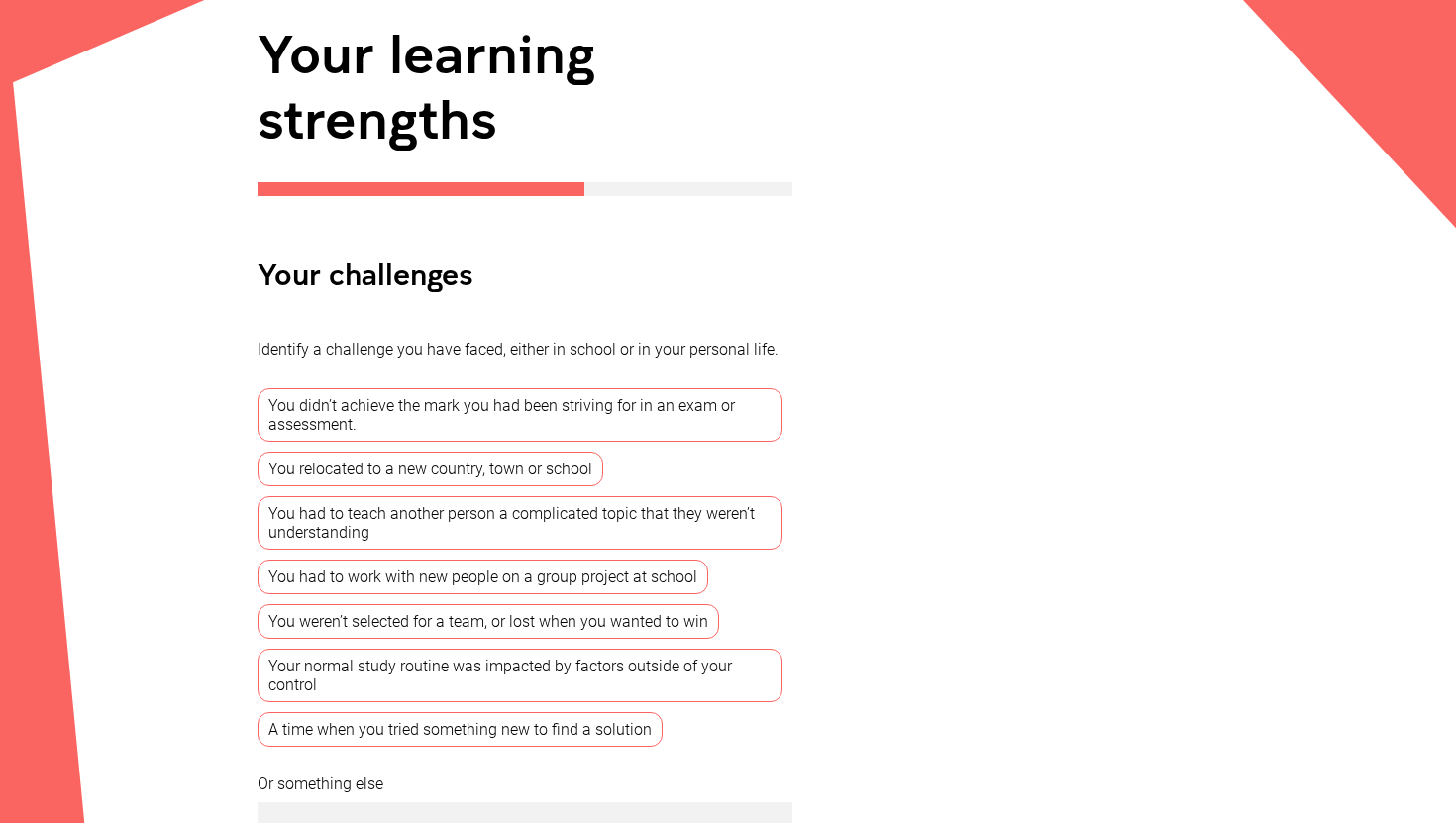 click on "You had to teach another person a complicated topic that they weren’t understanding" at bounding box center (520, 523) 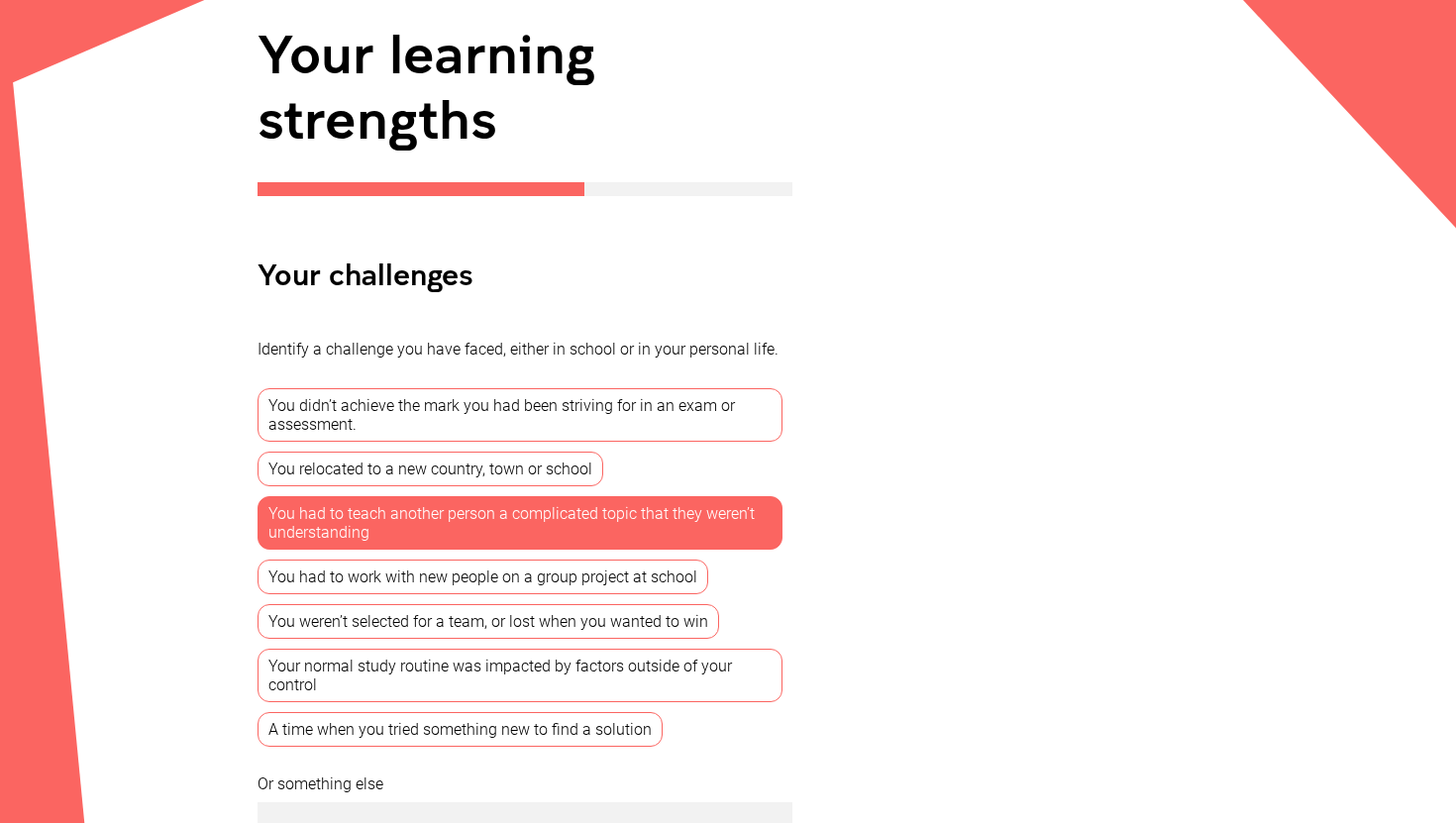click on "You didn’t achieve the mark you had been striving for in an exam or assessment." at bounding box center [520, 415] 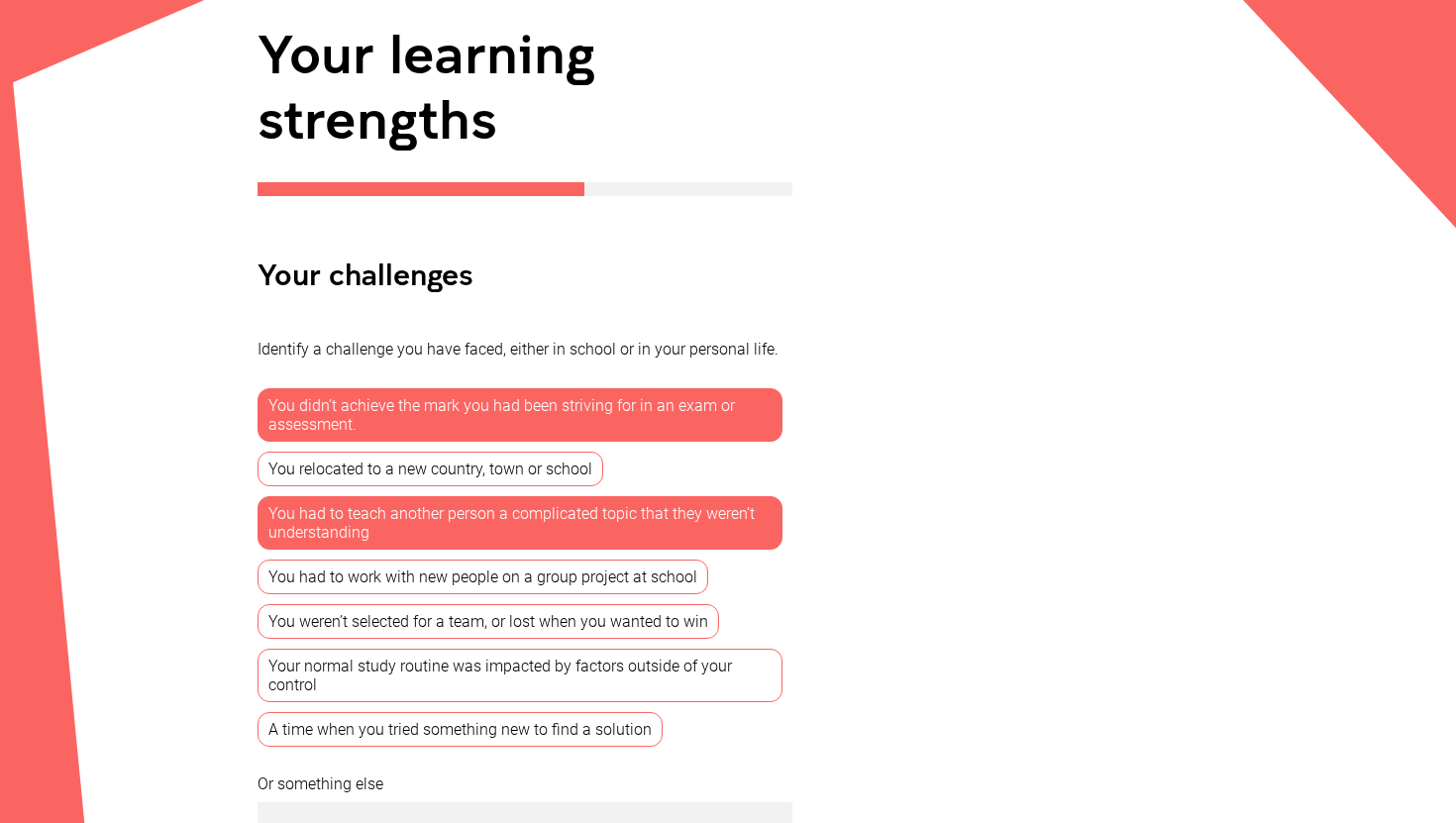 click on "You had to work with new people on a group project at school" at bounding box center [482, 576] 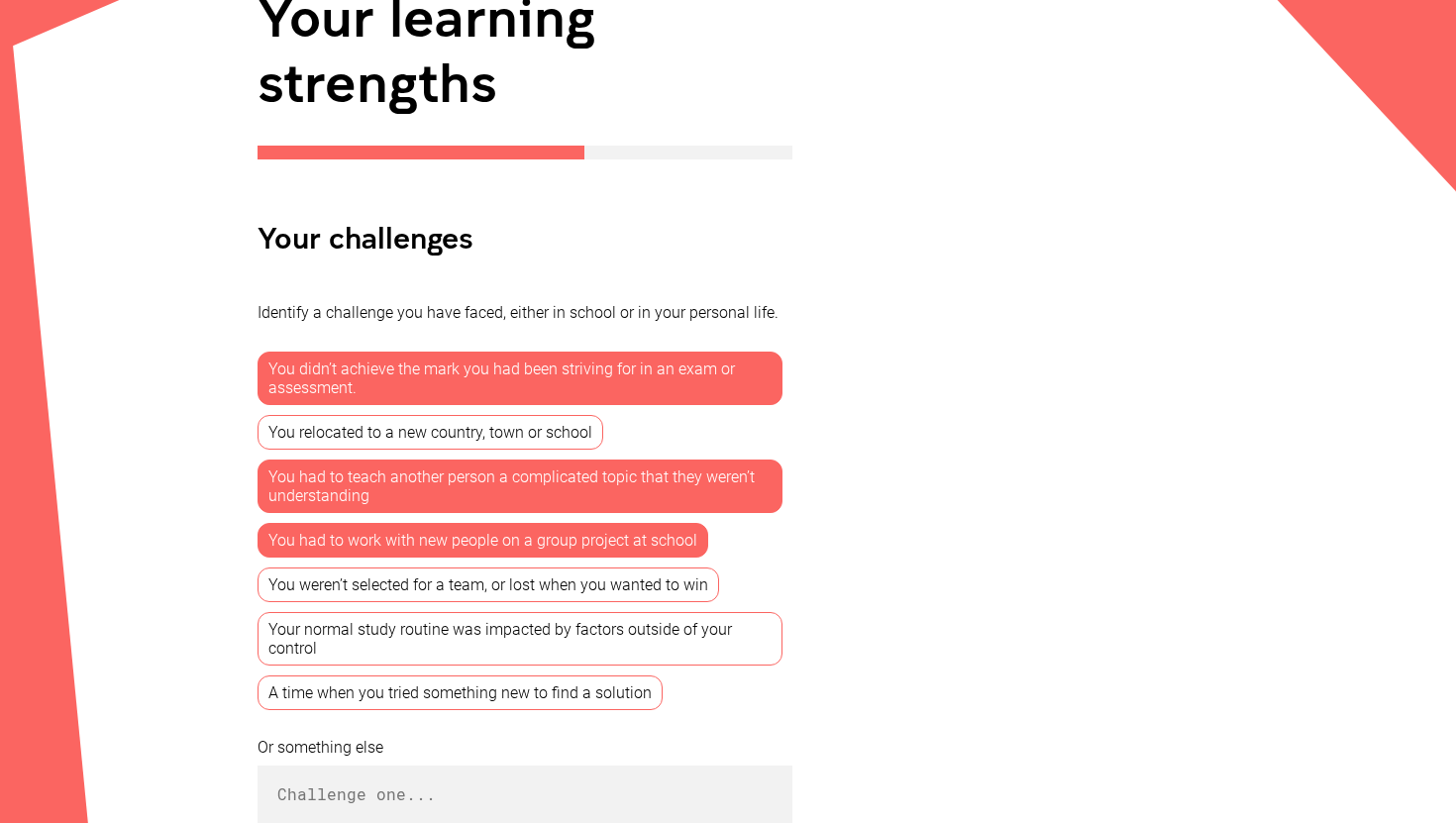 scroll, scrollTop: 300, scrollLeft: 0, axis: vertical 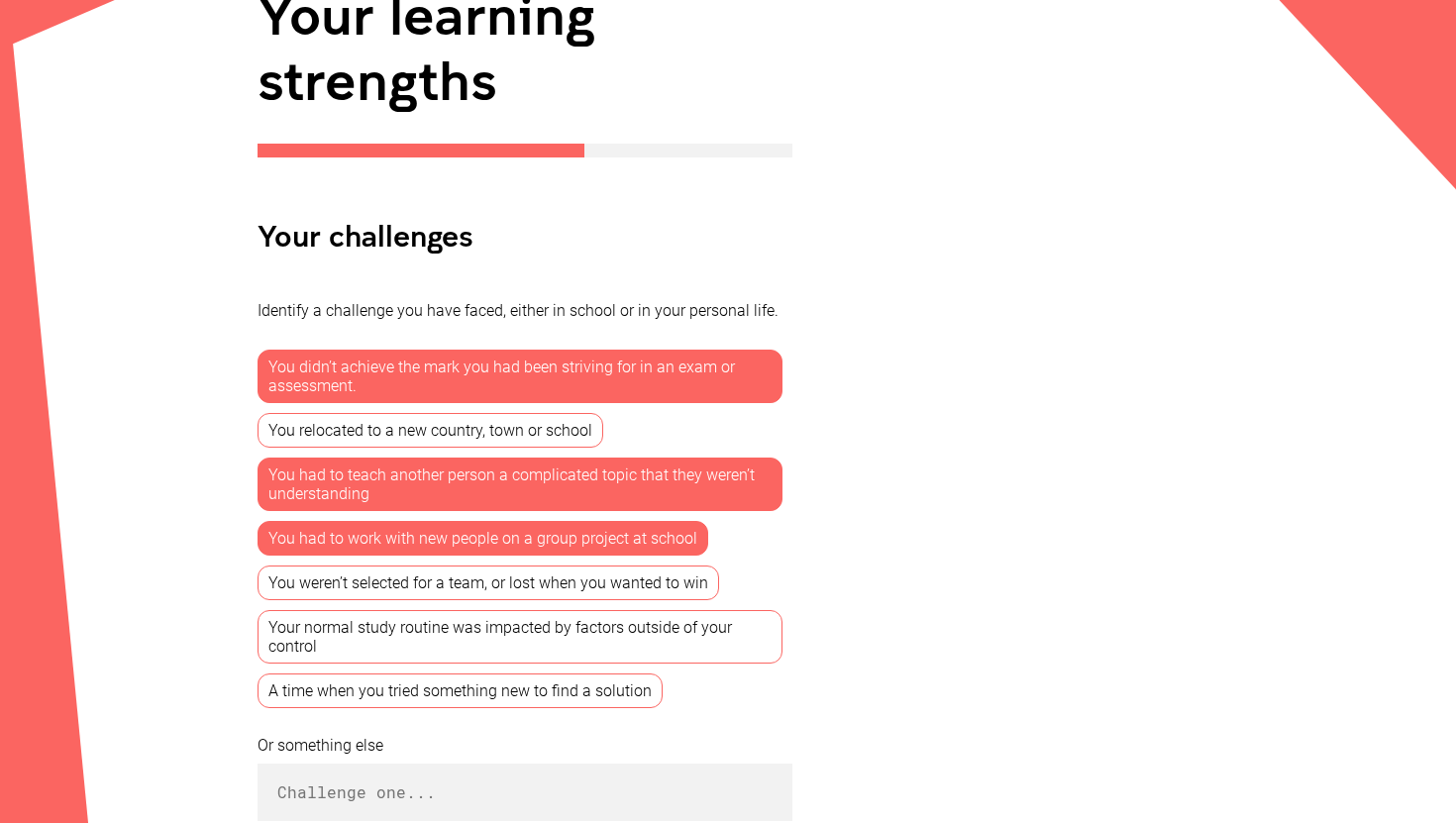 click on "A time when you tried something new to find a solution" at bounding box center (460, 690) 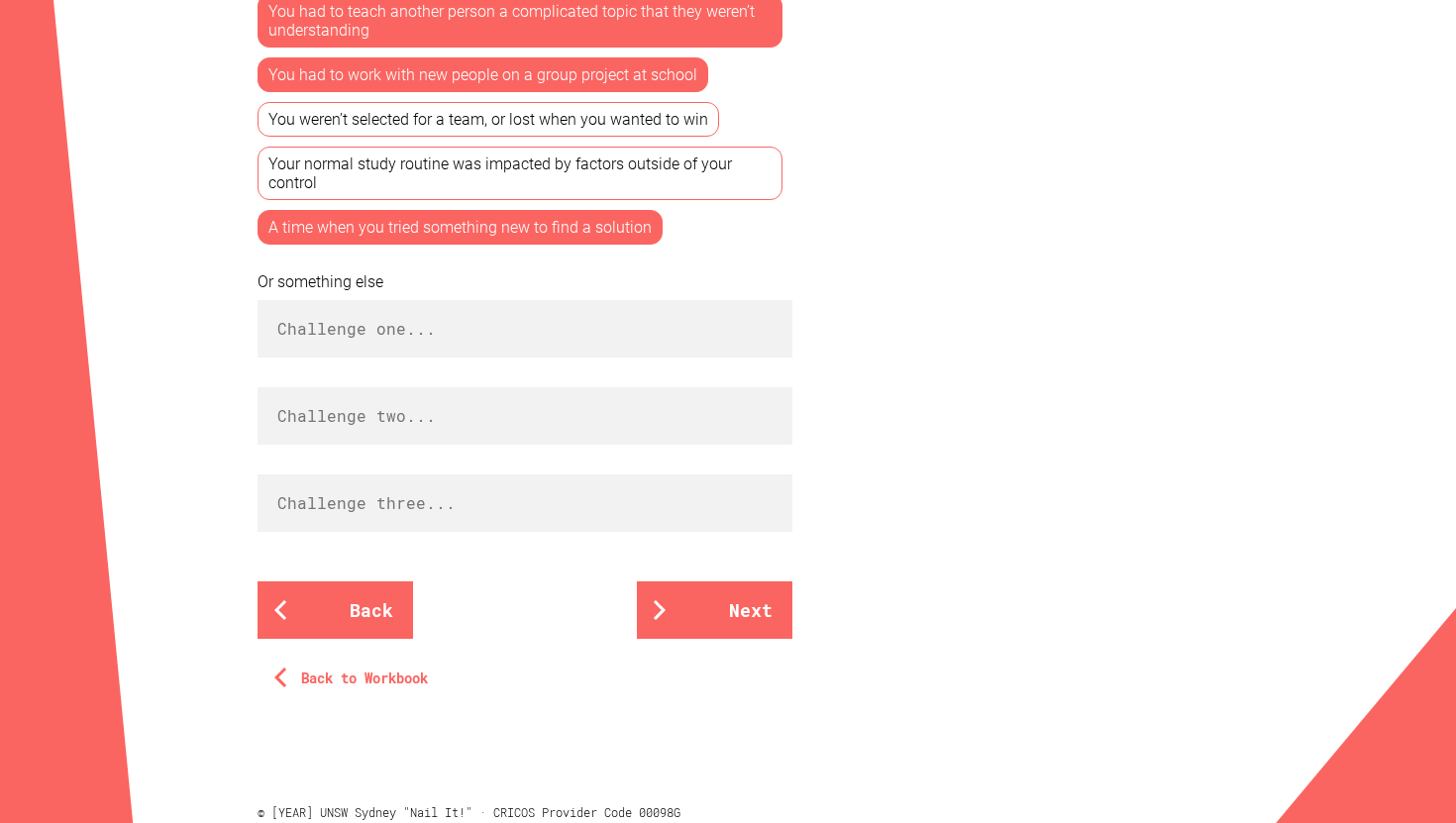 scroll, scrollTop: 782, scrollLeft: 0, axis: vertical 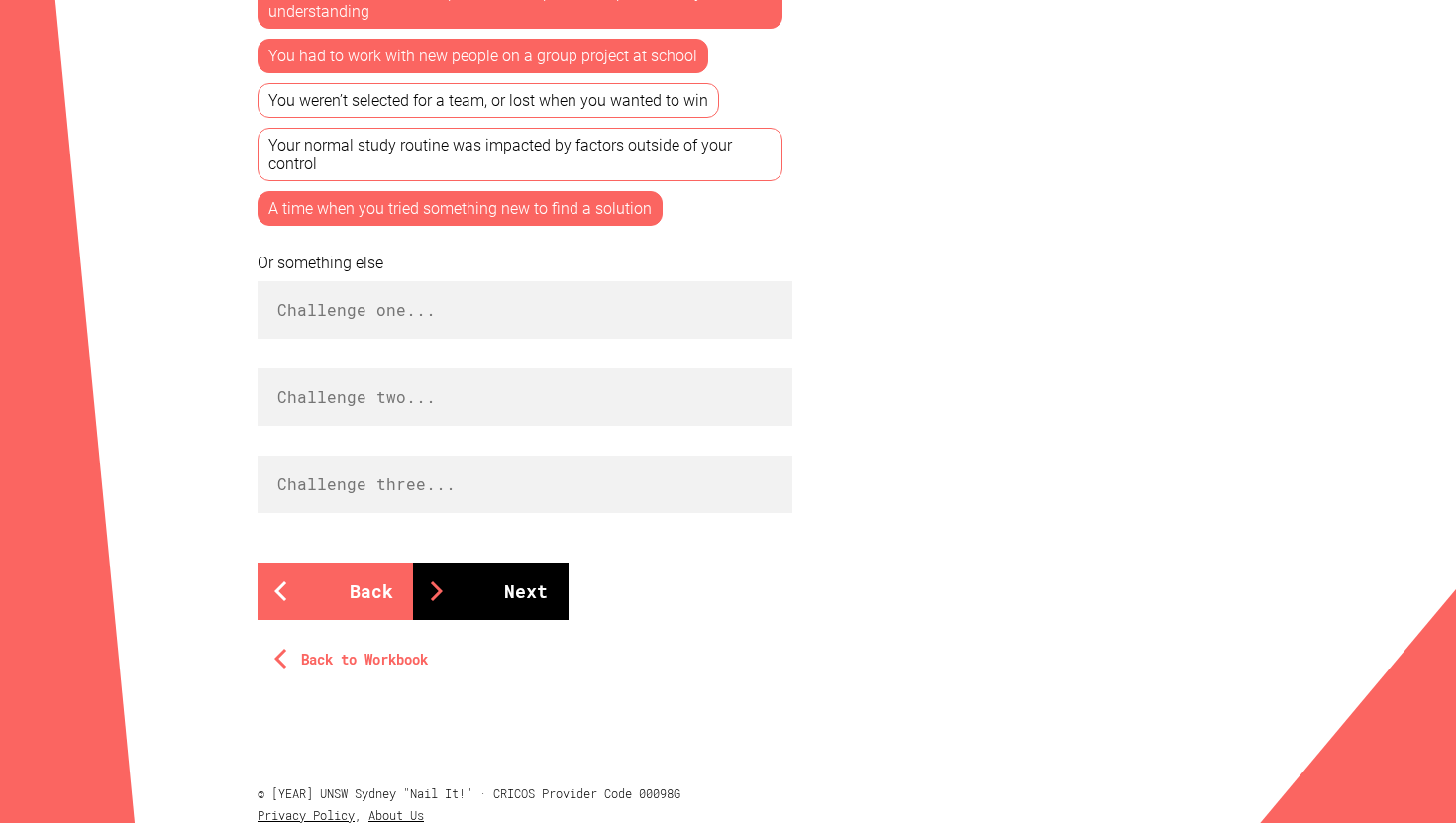 click at bounding box center [437, 591] 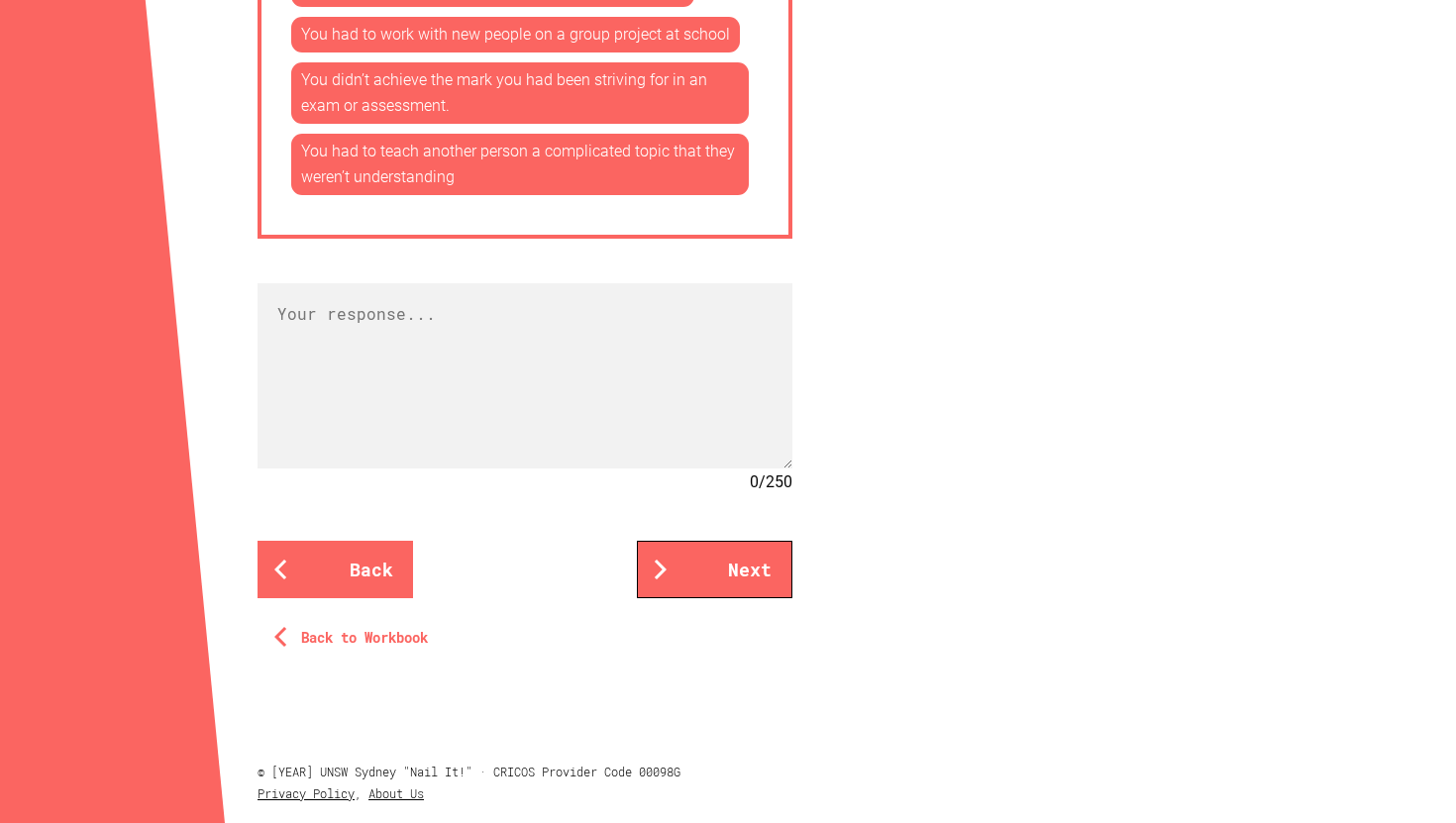 scroll, scrollTop: 1432, scrollLeft: 0, axis: vertical 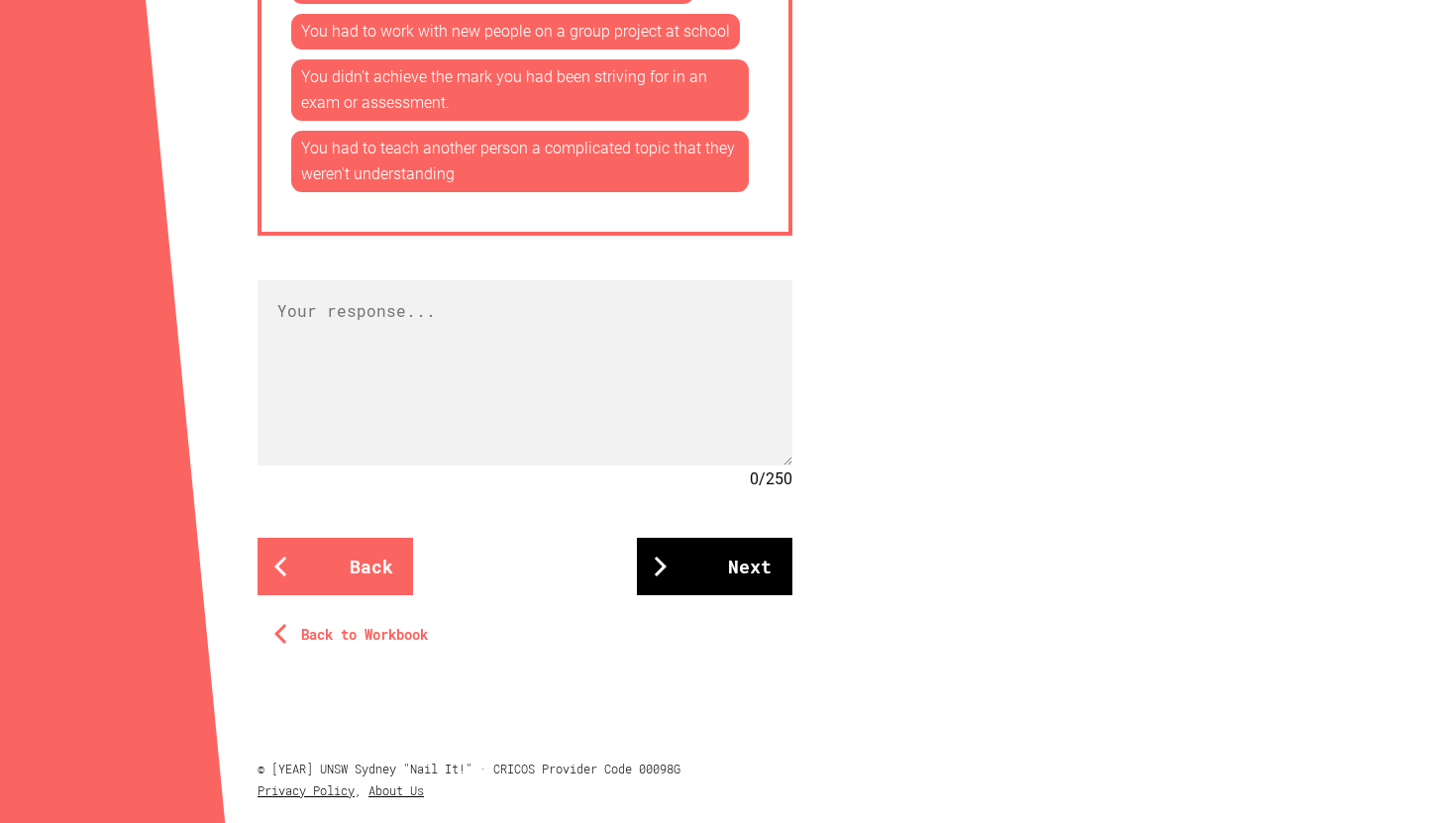 click on "Next" at bounding box center (714, 566) 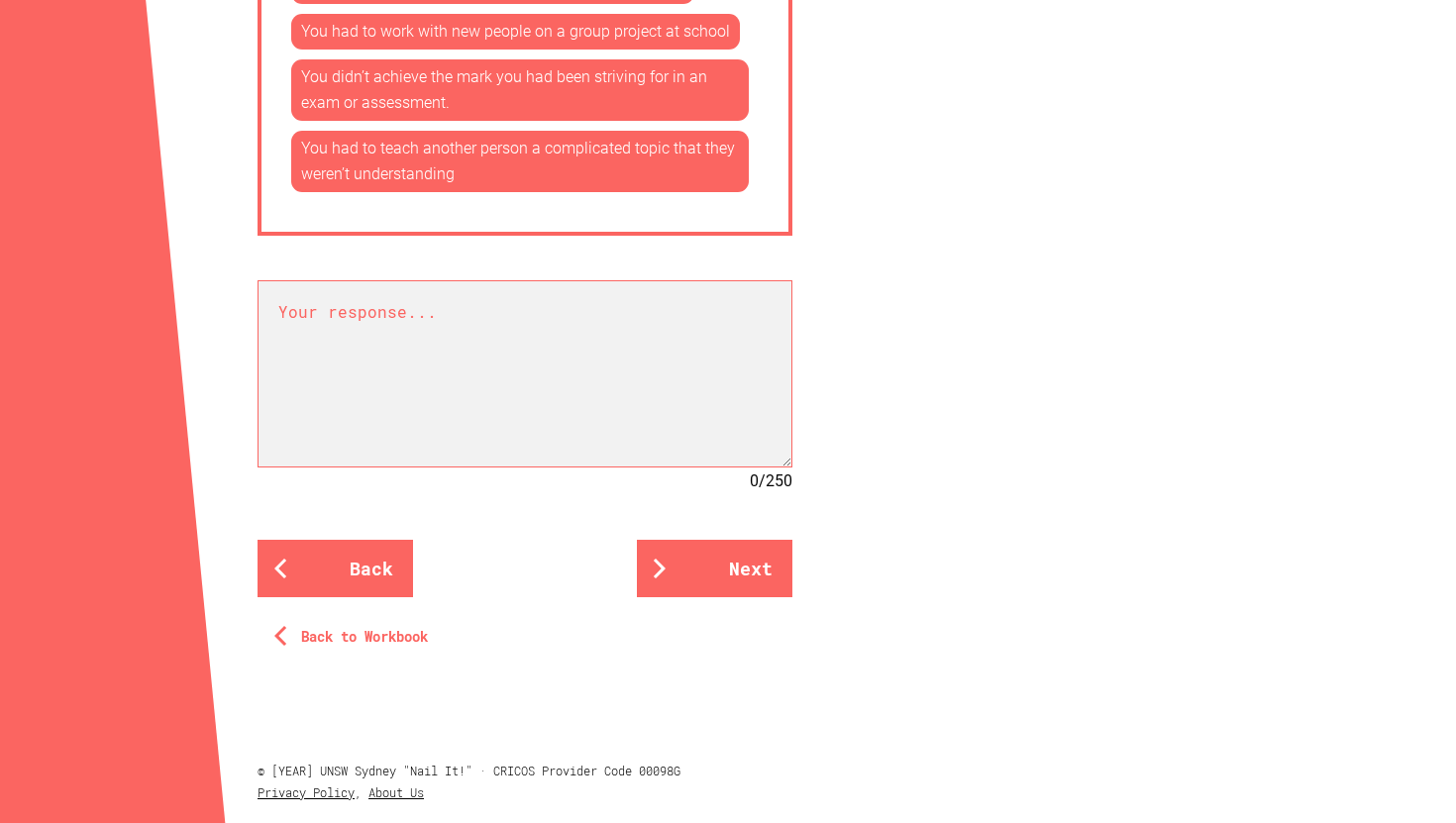 click on "Back to Workbook" at bounding box center (355, 637) 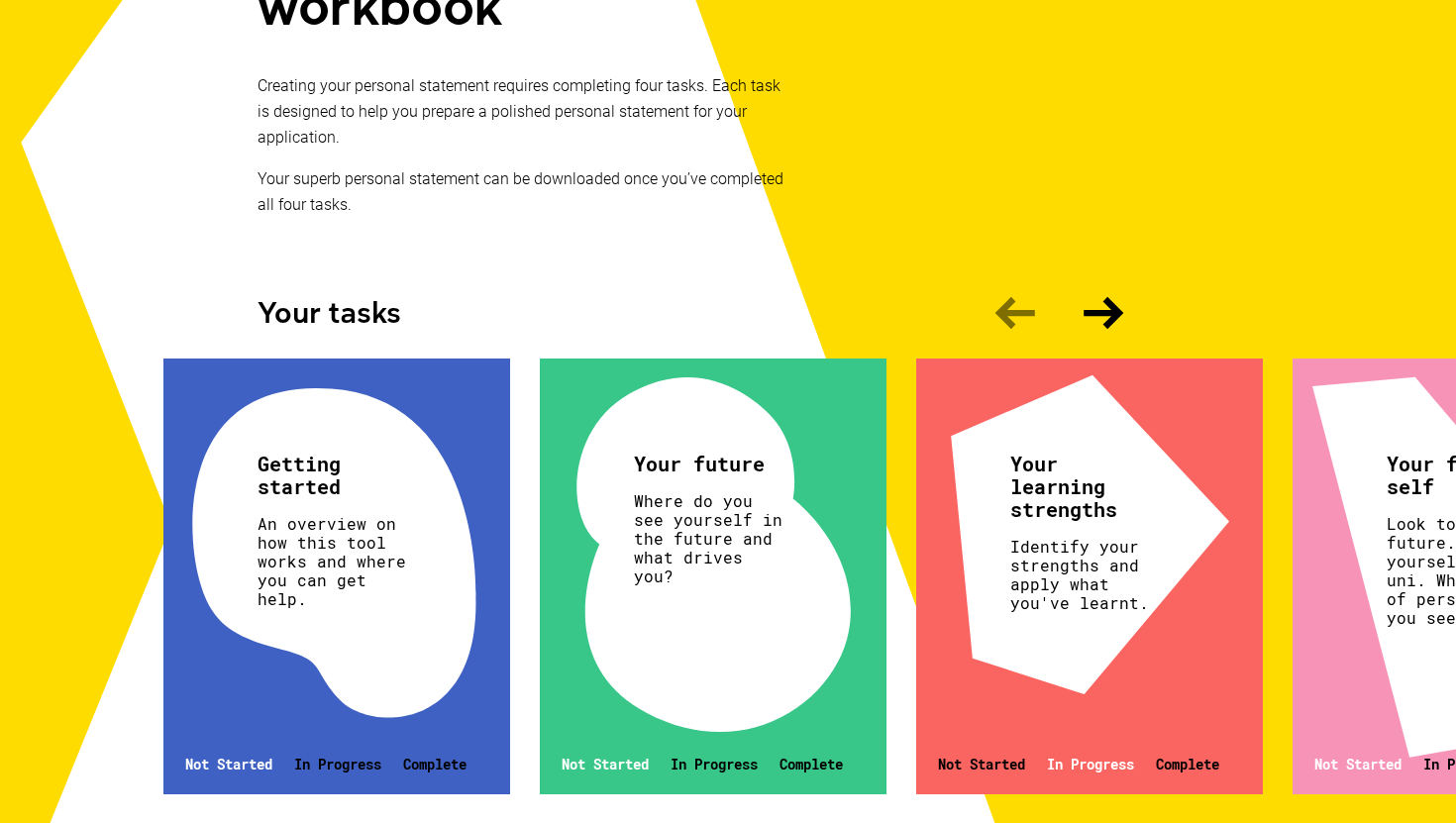 scroll, scrollTop: 363, scrollLeft: 0, axis: vertical 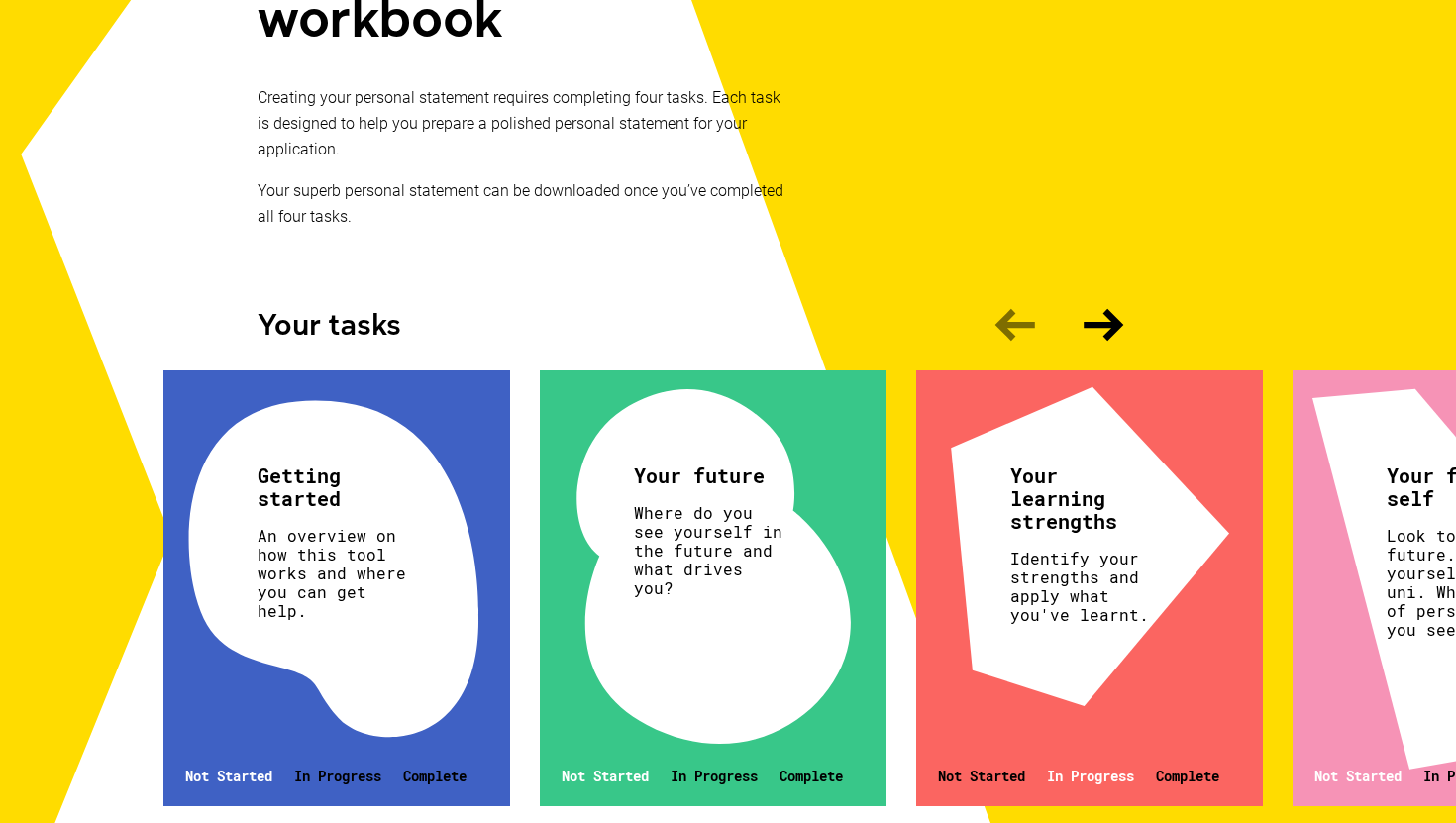 click on "Getting started An overview on how this tool works and where you can get help. Not Started In Progress Complete" at bounding box center [337, 588] 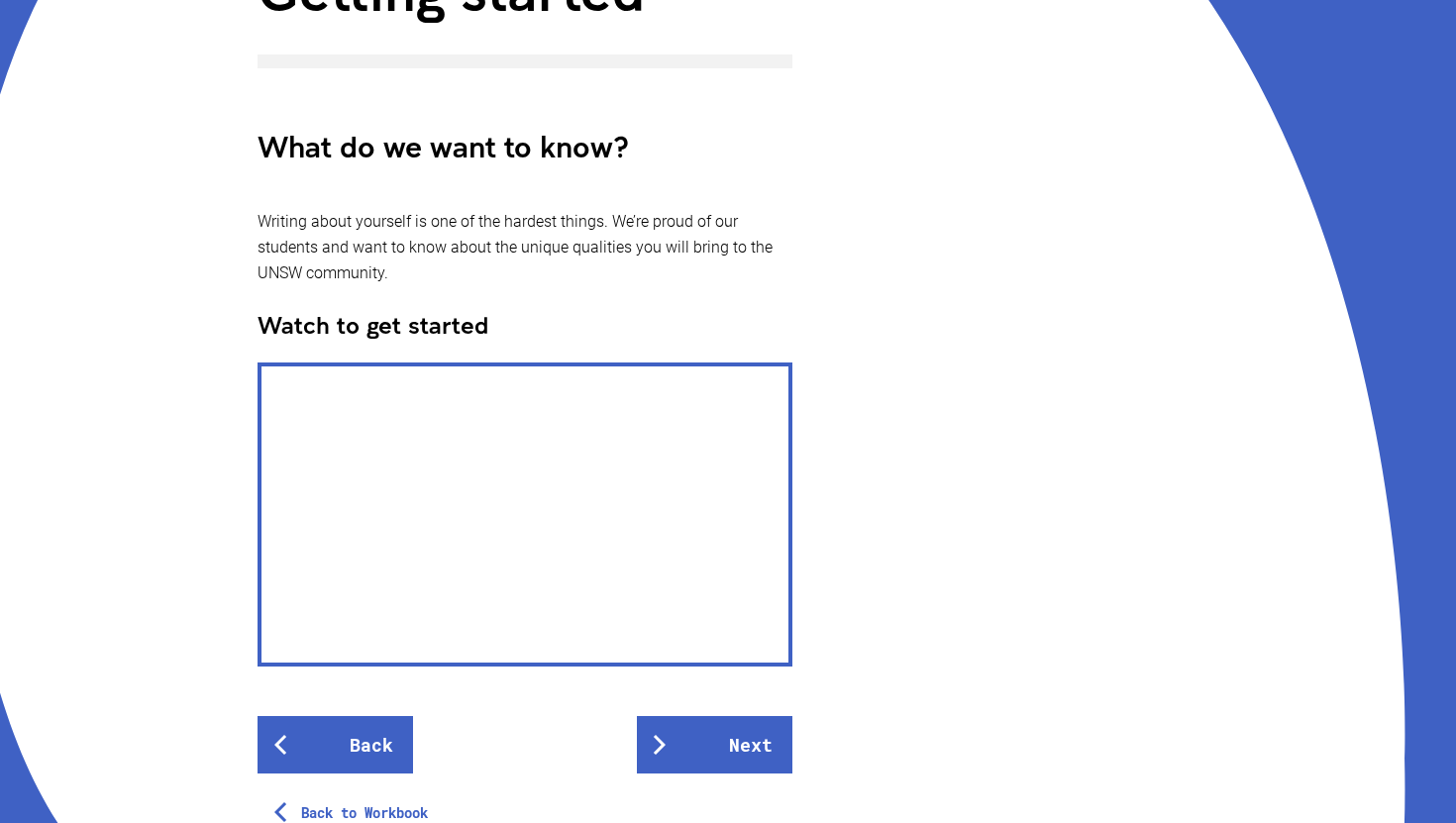 scroll, scrollTop: 482, scrollLeft: 0, axis: vertical 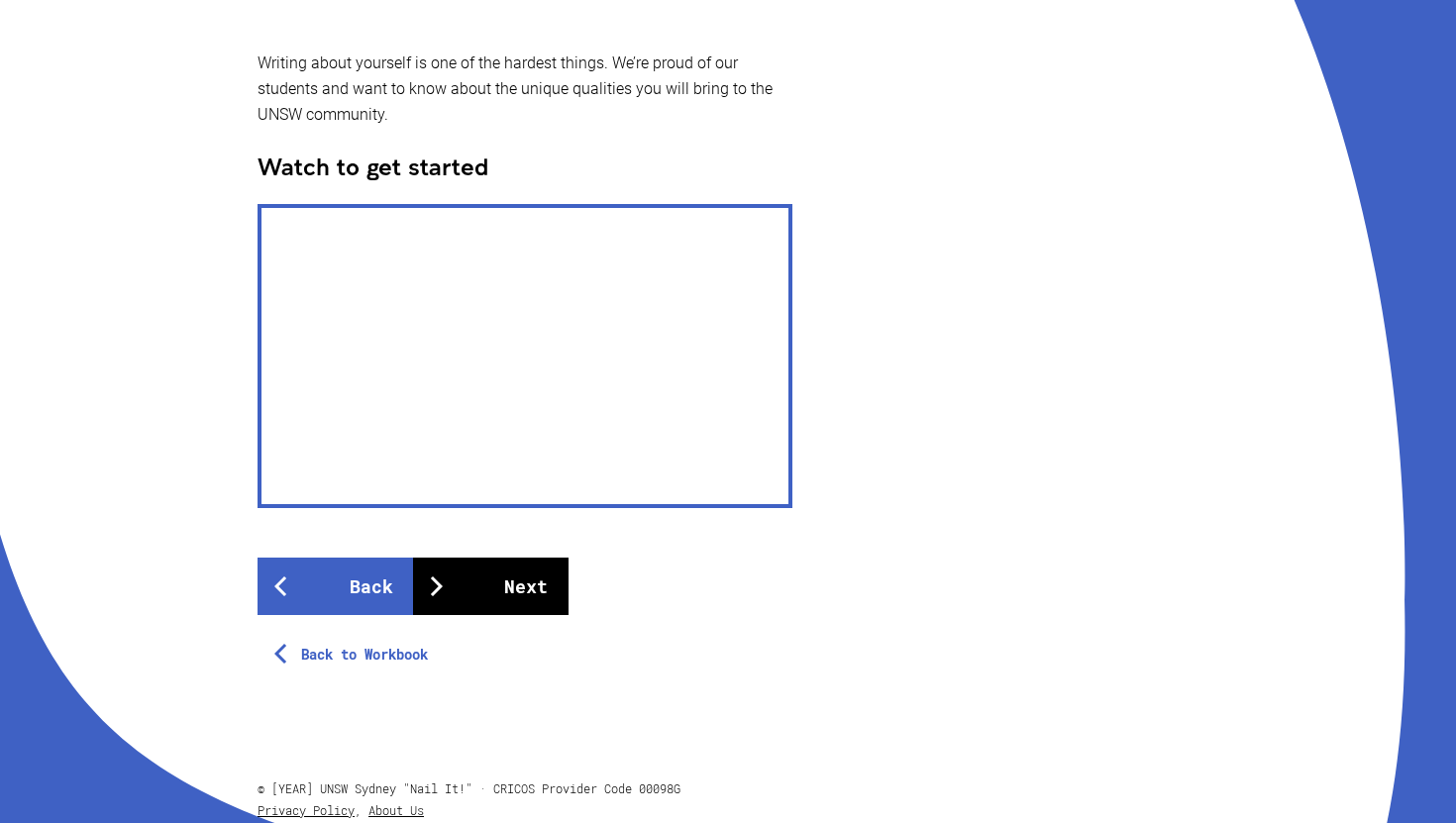 click on "Next" at bounding box center [490, 586] 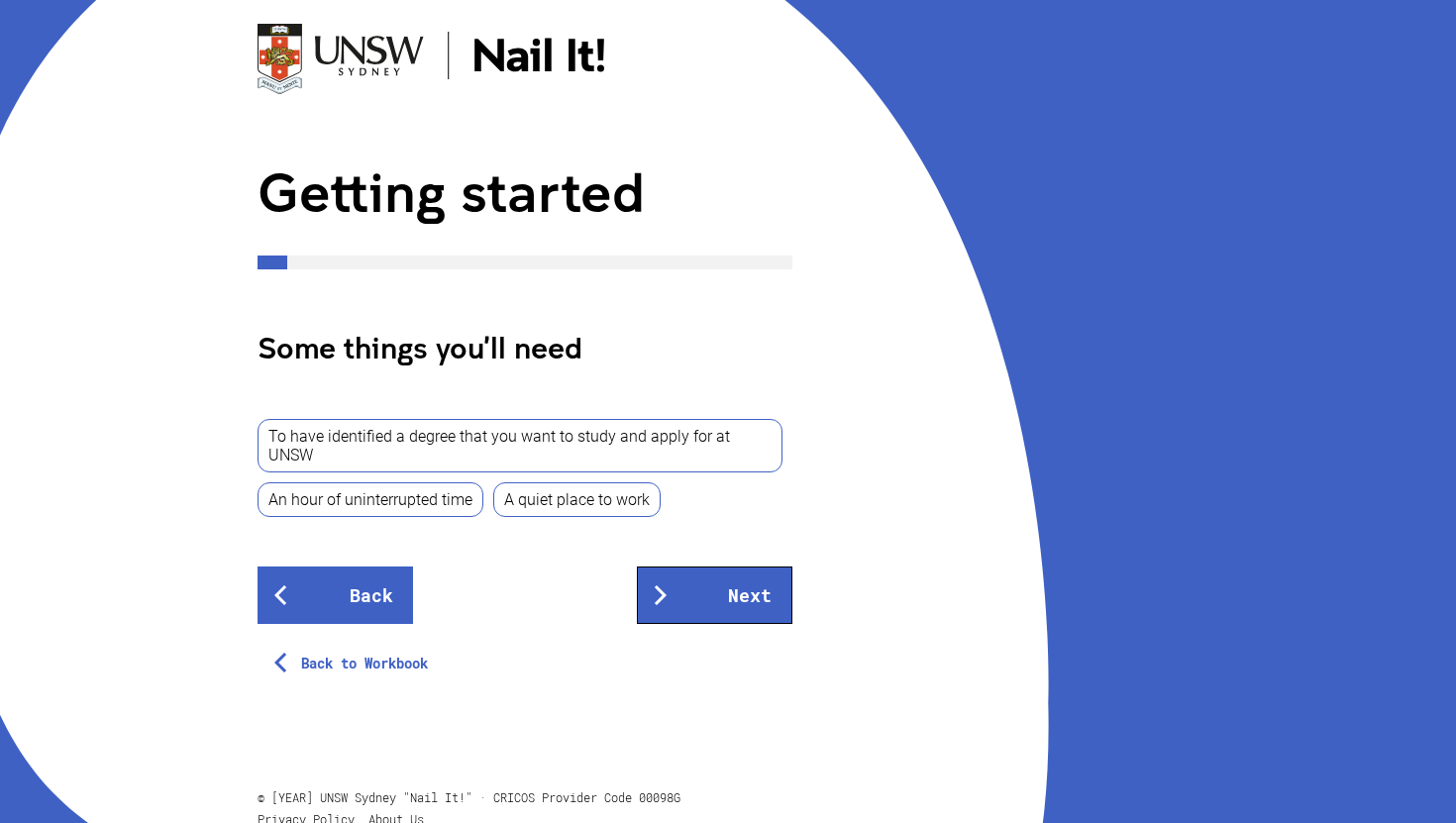 scroll, scrollTop: 124, scrollLeft: 0, axis: vertical 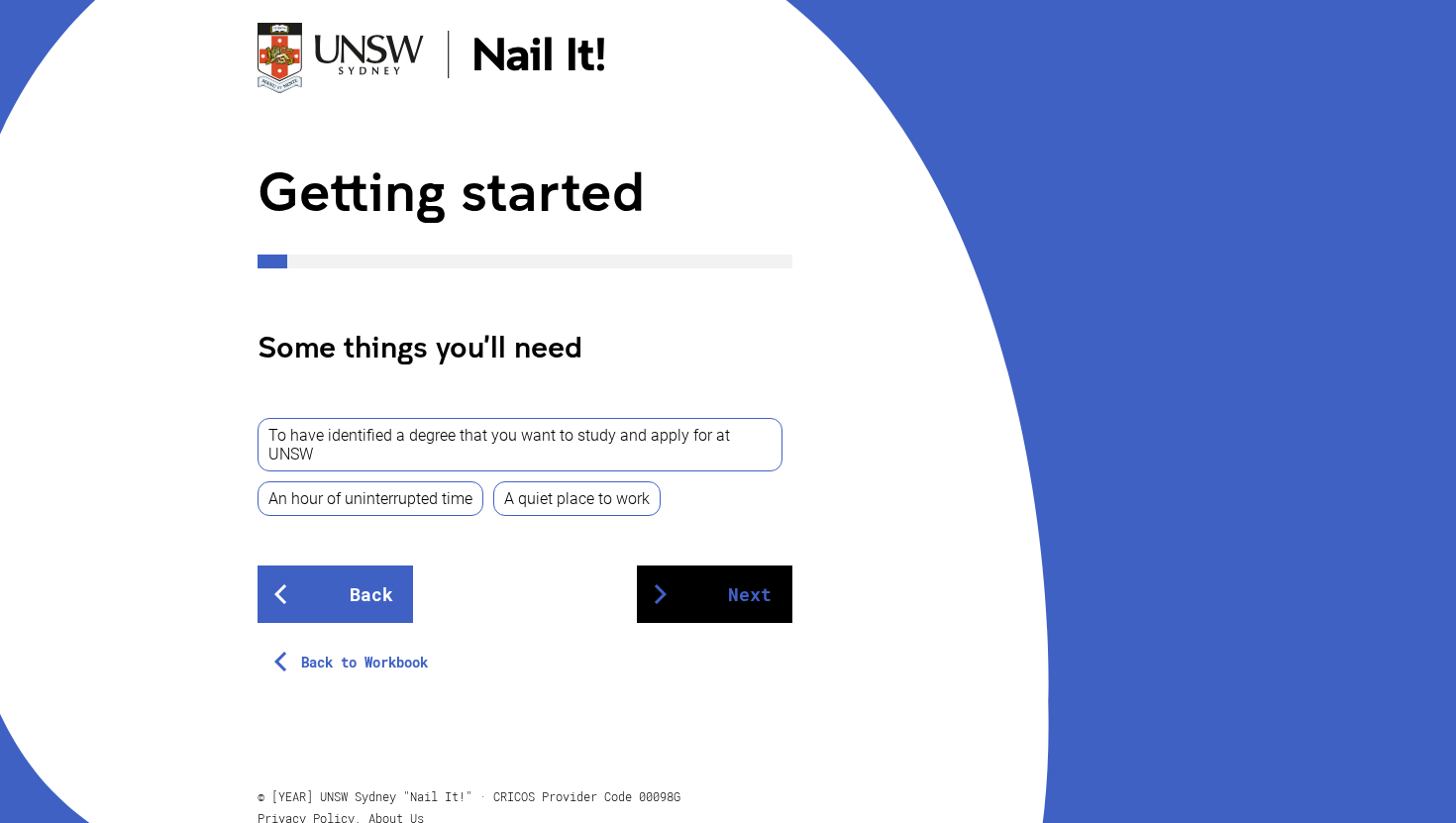click on "Next" at bounding box center [714, 594] 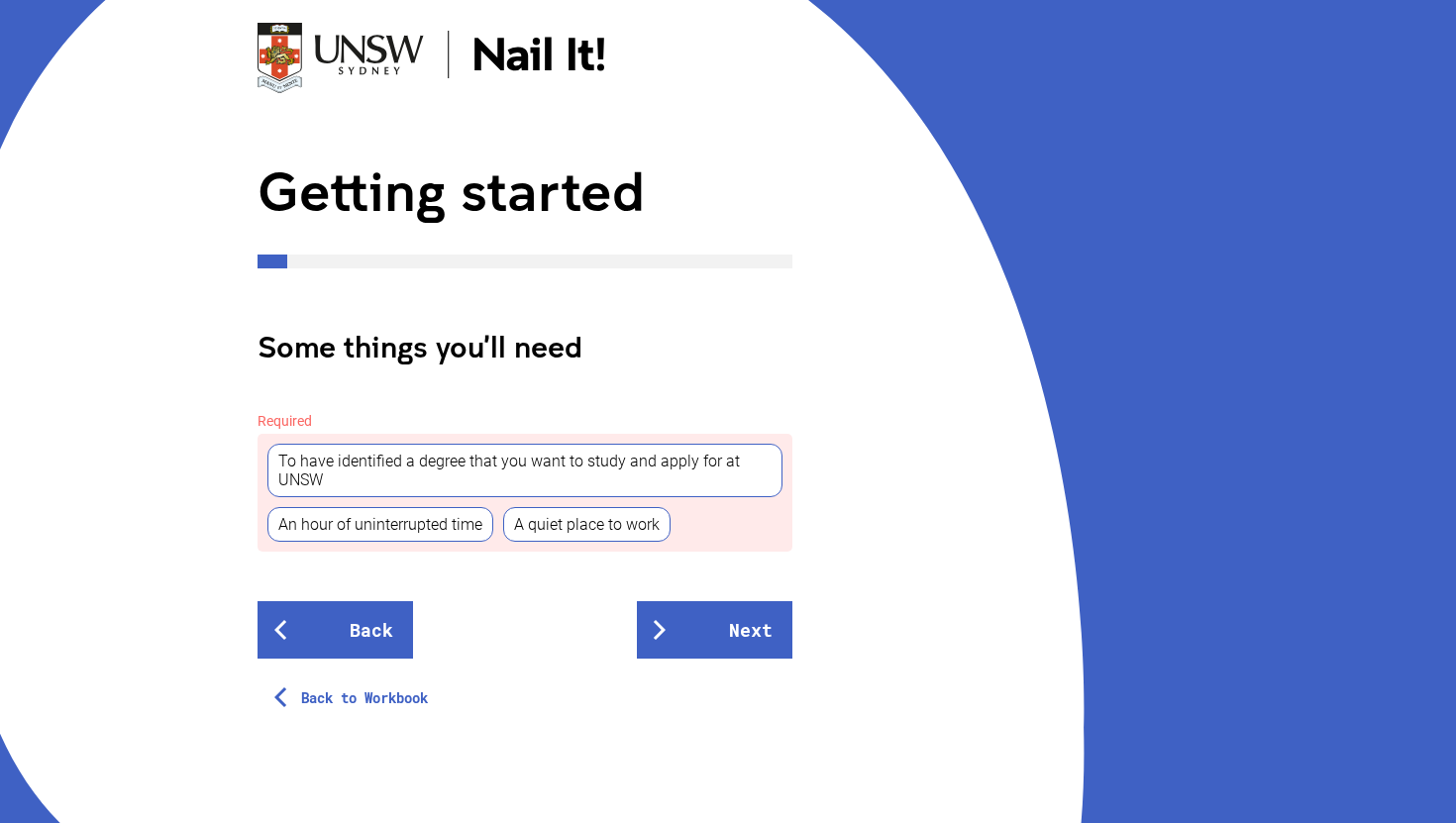 click on "To have identified a degree that you want to study and apply for at UNSW" at bounding box center [525, 470] 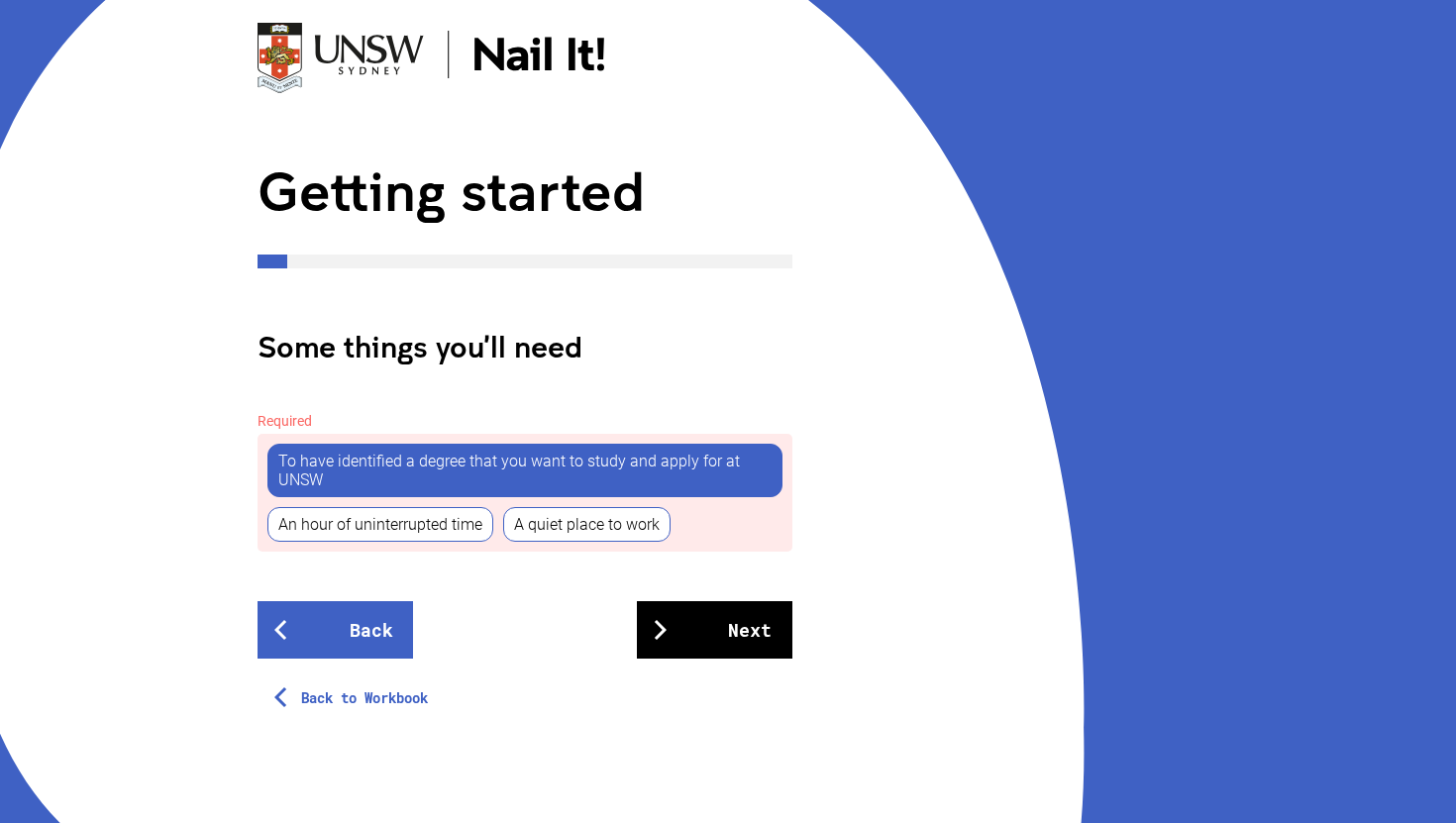 click on "Next" at bounding box center (714, 630) 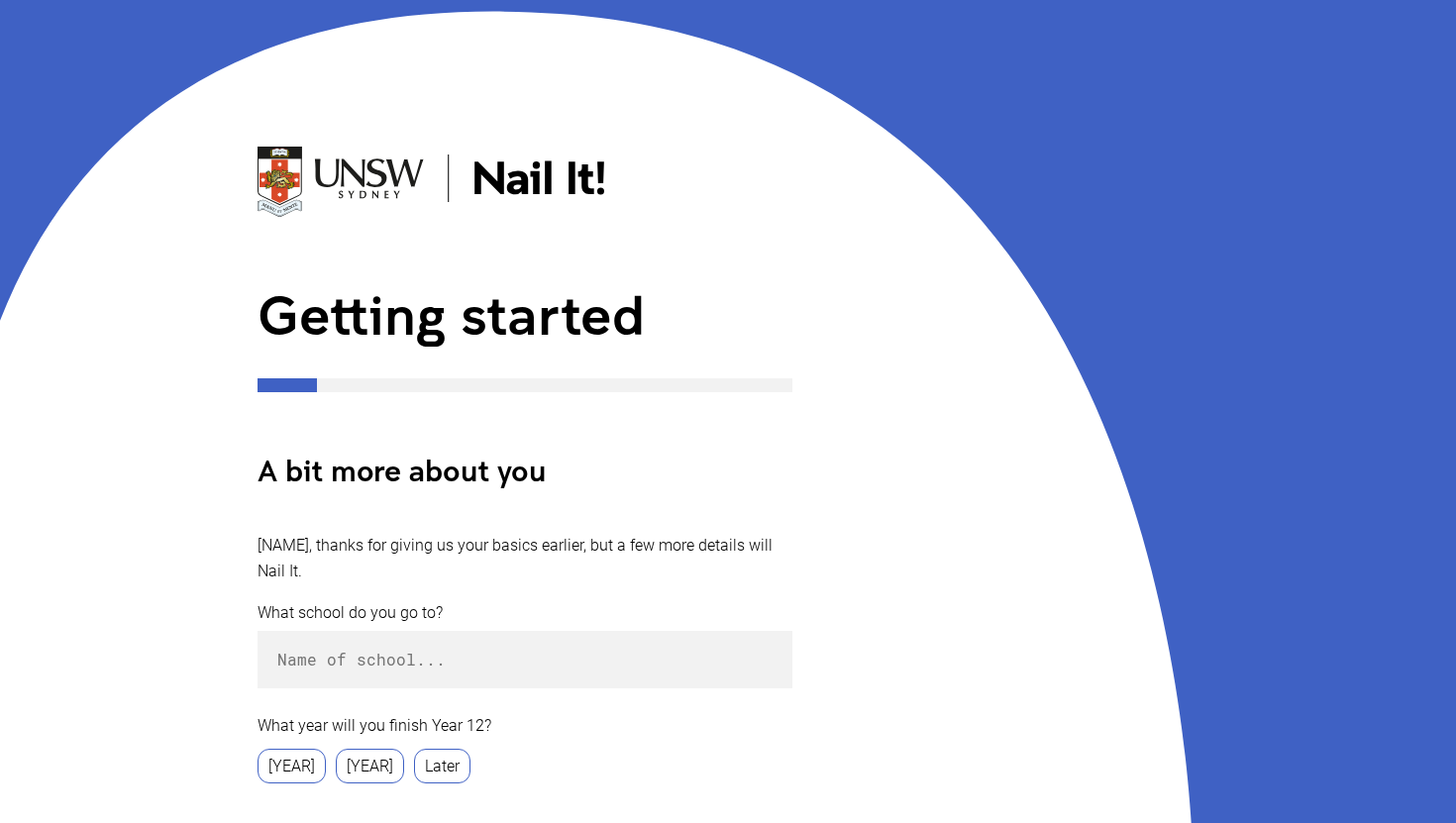 scroll, scrollTop: 138, scrollLeft: 0, axis: vertical 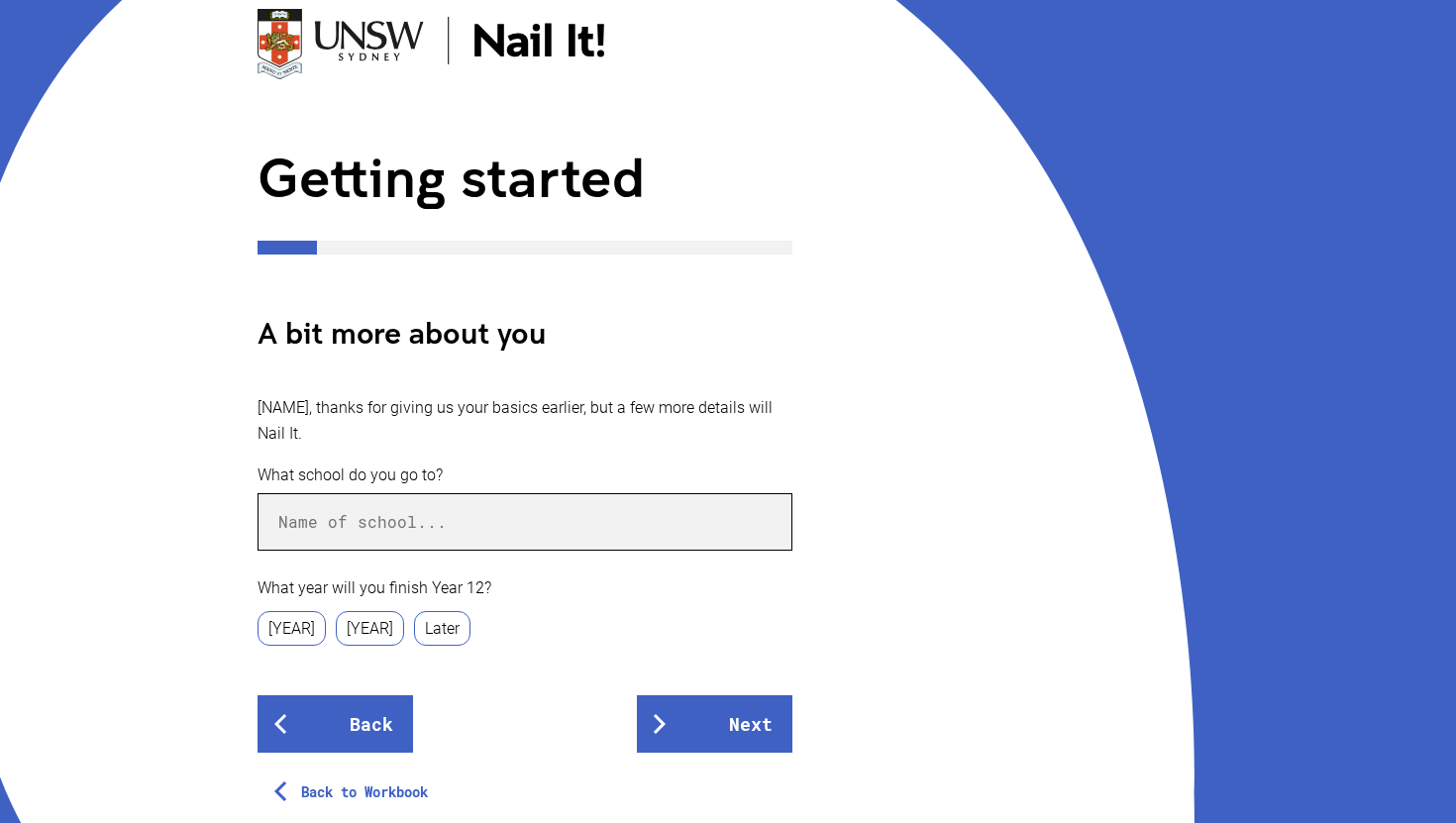 click at bounding box center (525, 522) 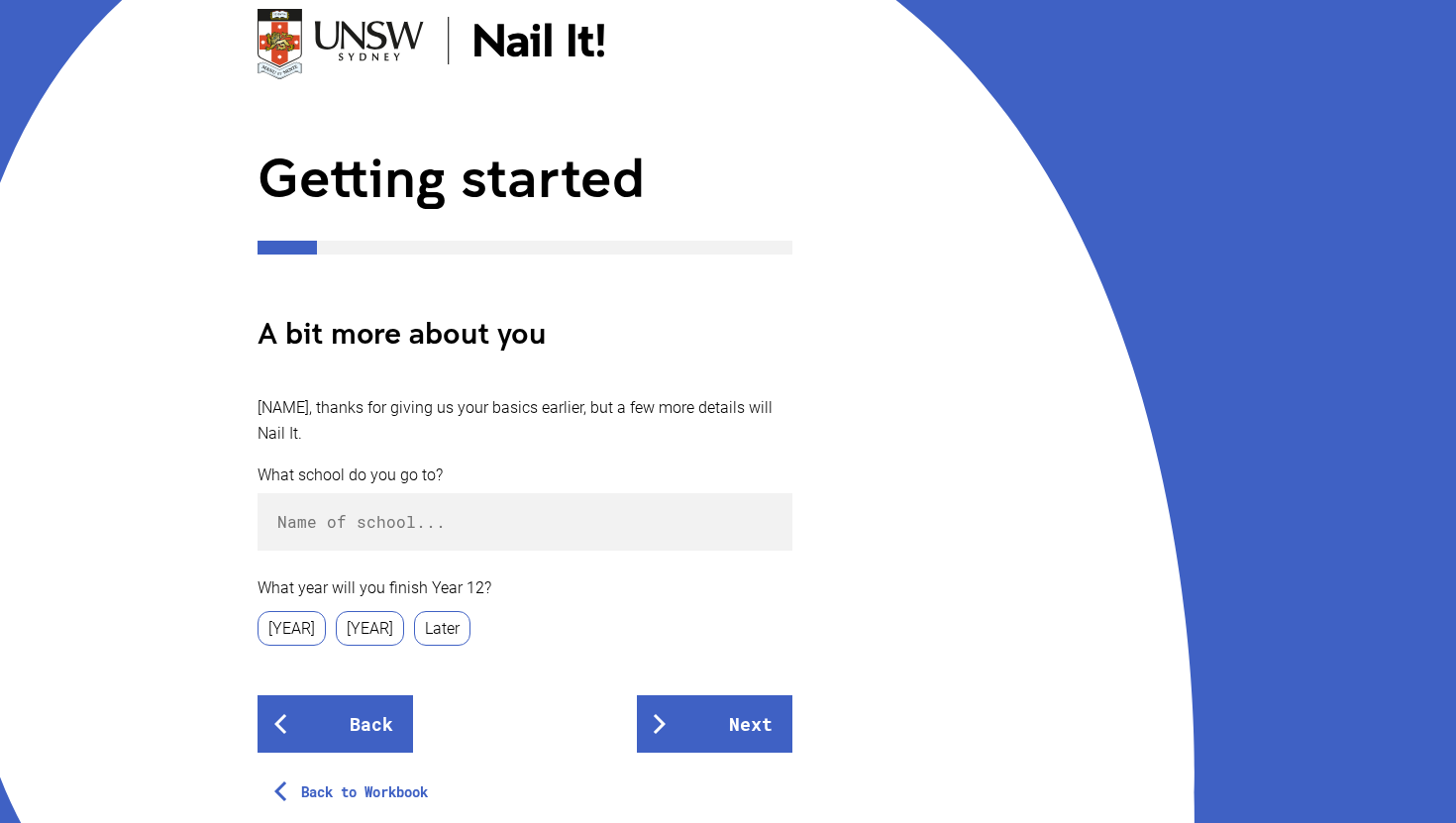 click on "[YEAR]" at bounding box center [291, 628] 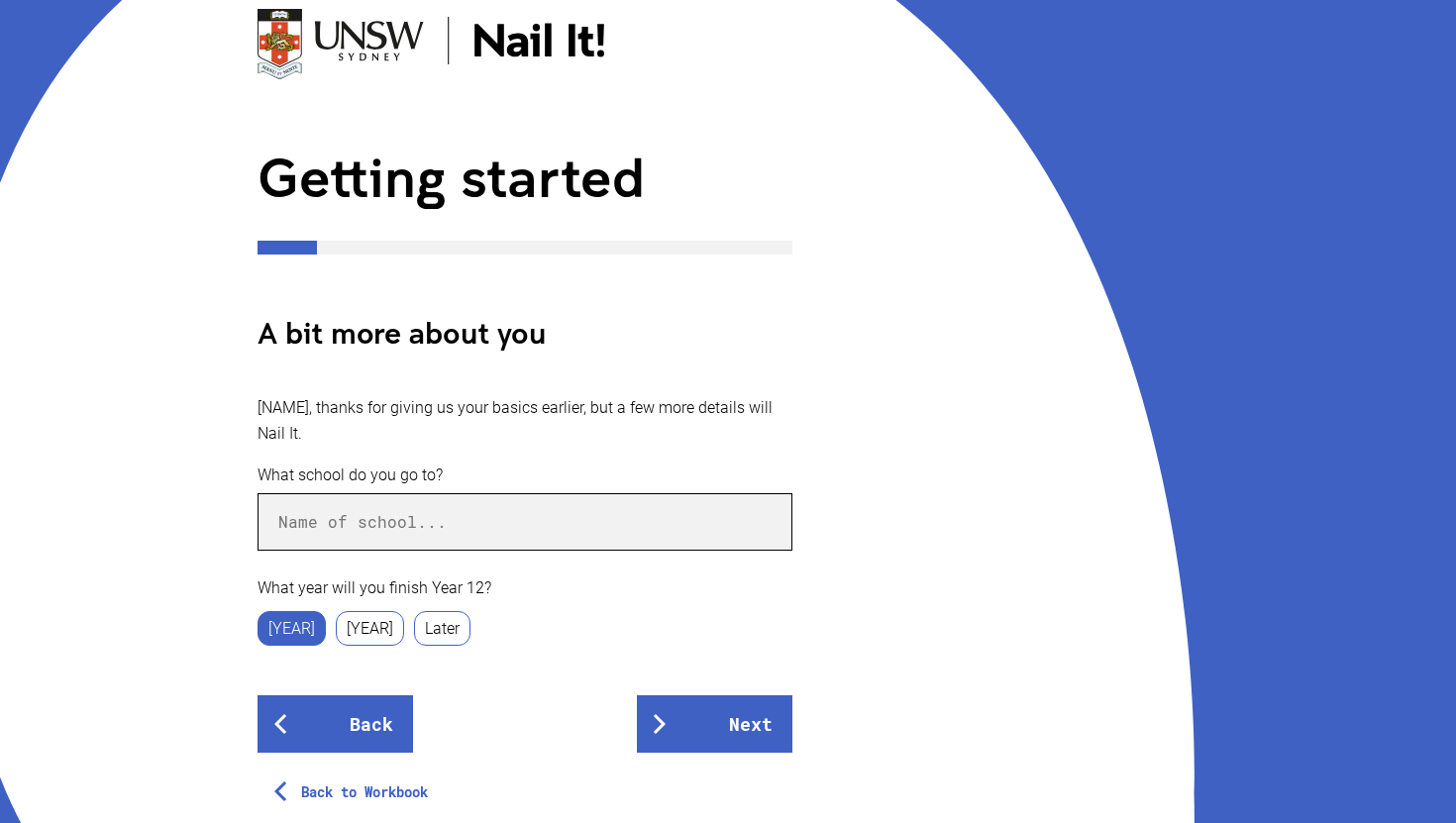 click at bounding box center (525, 522) 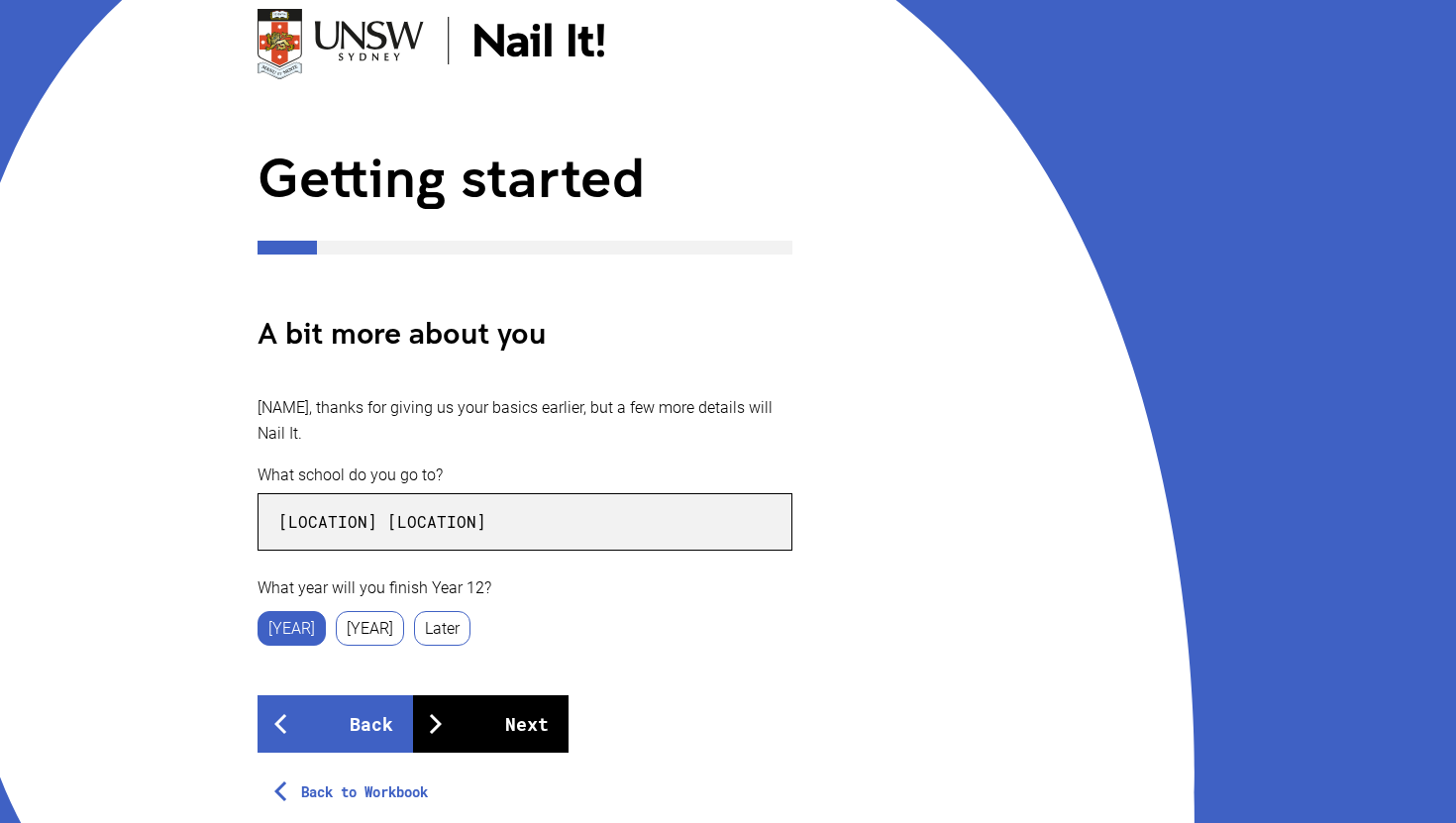 type on "[LOCATION] [LOCATION]" 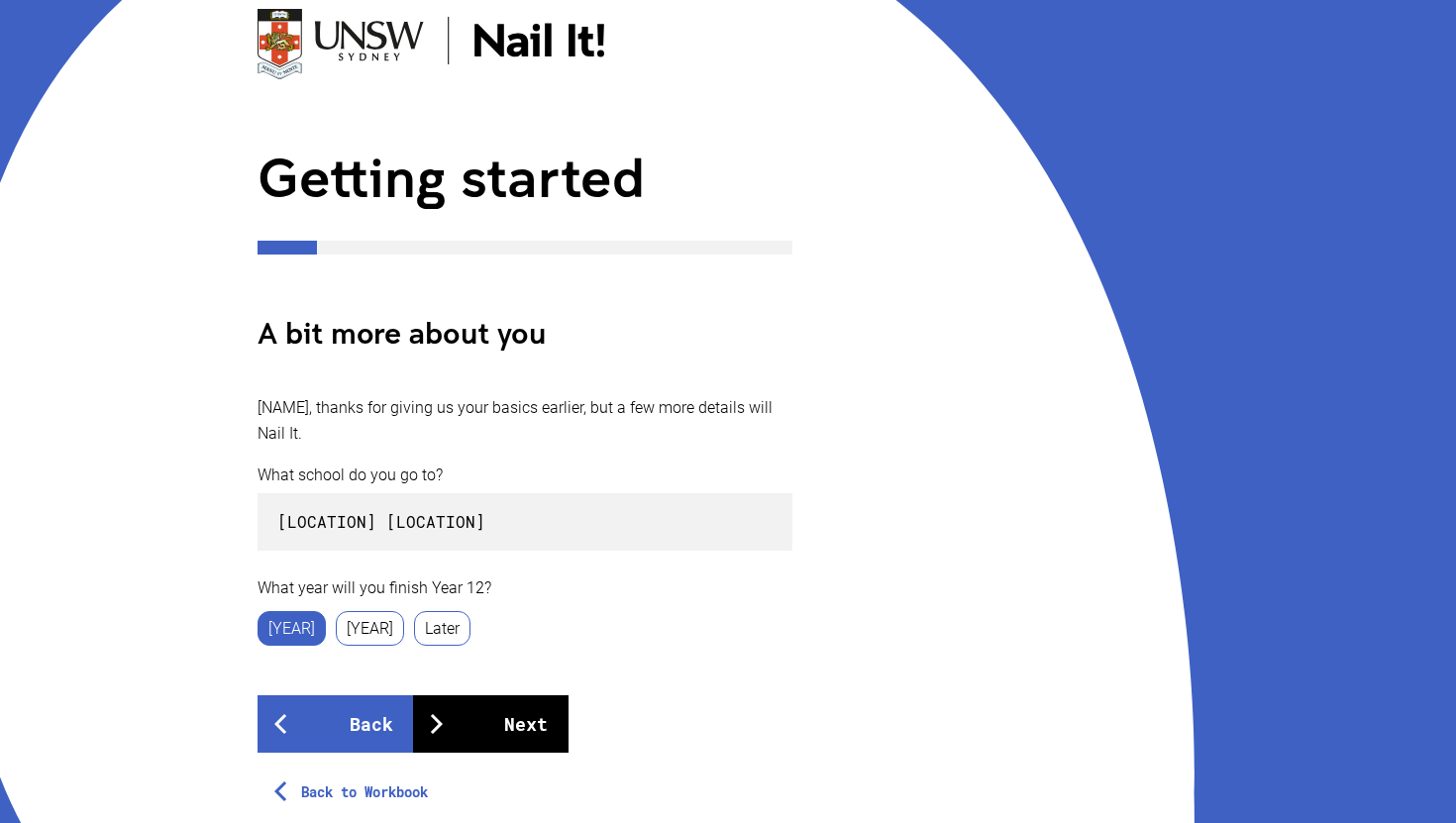 click on "Next" at bounding box center [490, 724] 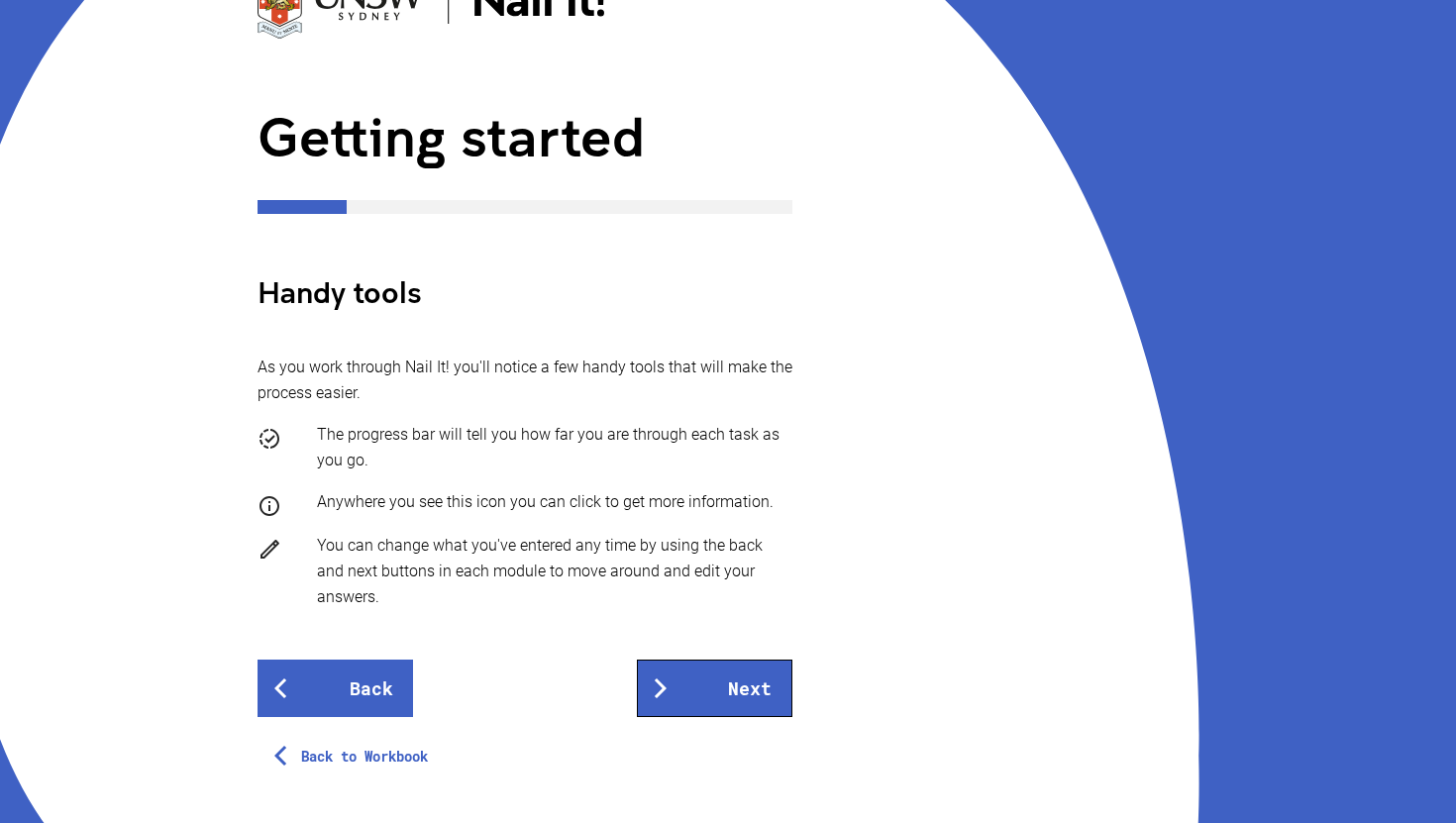 scroll, scrollTop: 181, scrollLeft: 0, axis: vertical 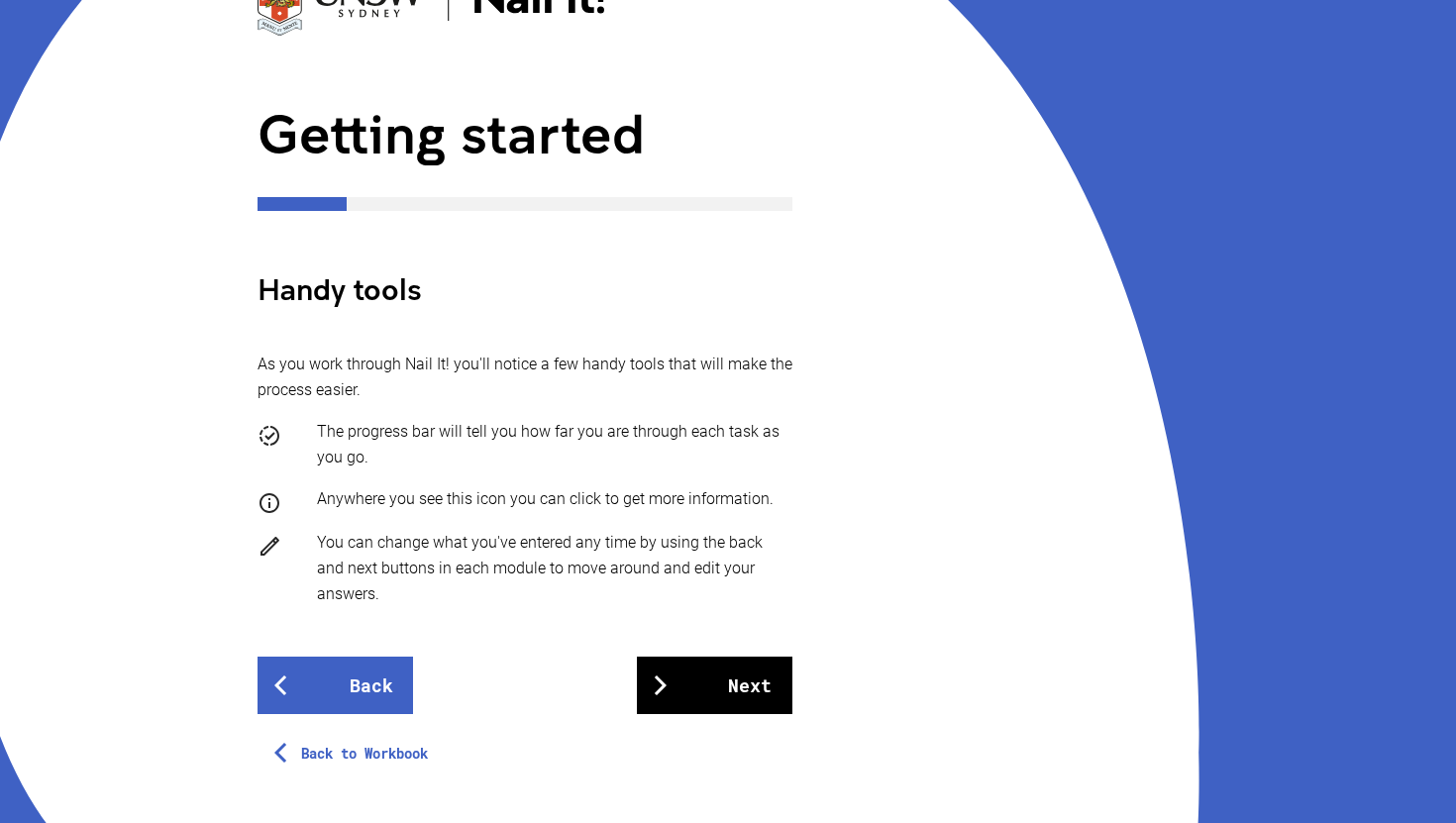 click on "Next" at bounding box center [714, 685] 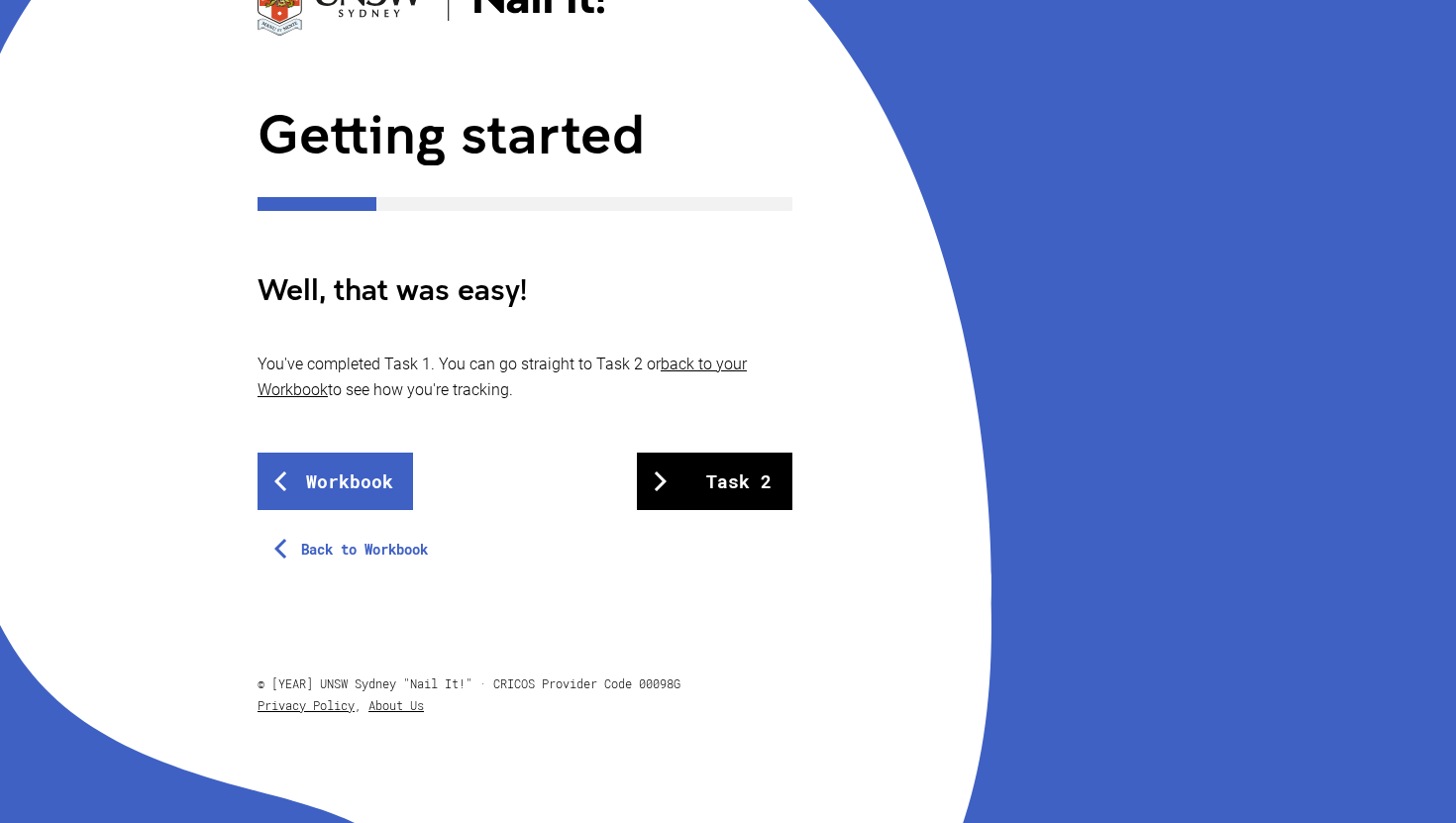 scroll, scrollTop: 0, scrollLeft: 0, axis: both 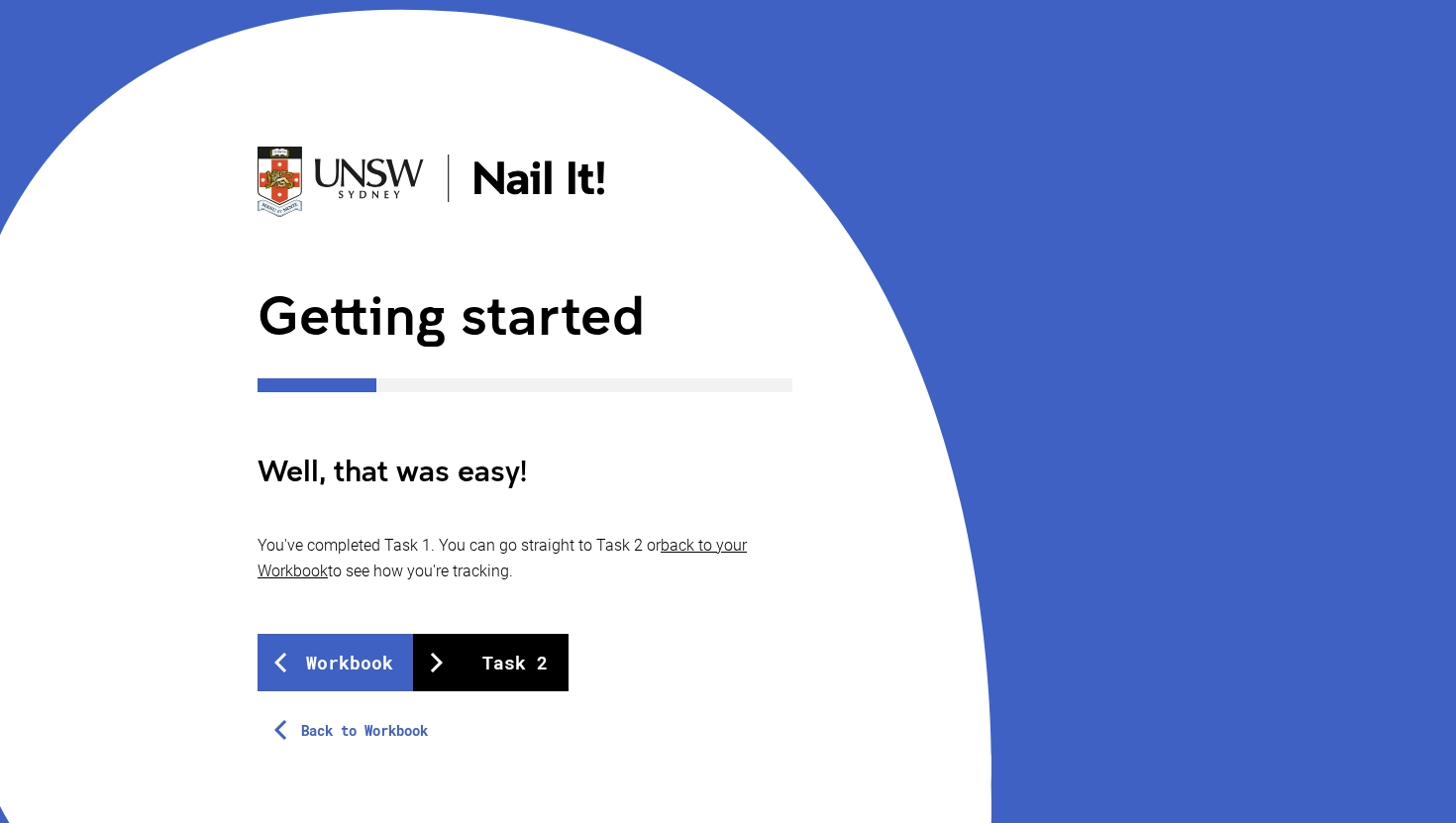 click on "Task 2" at bounding box center [490, 663] 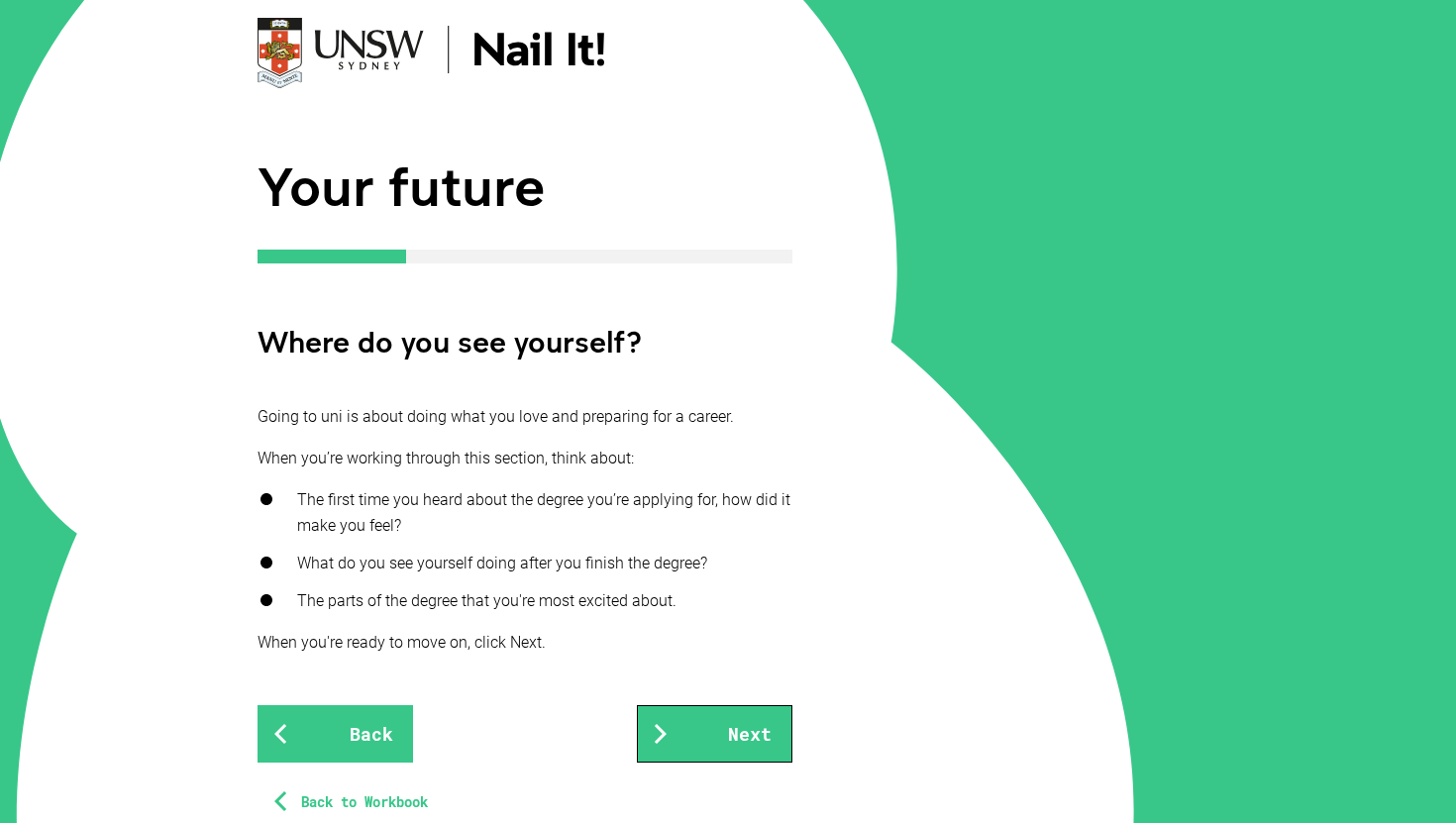 scroll, scrollTop: 136, scrollLeft: 0, axis: vertical 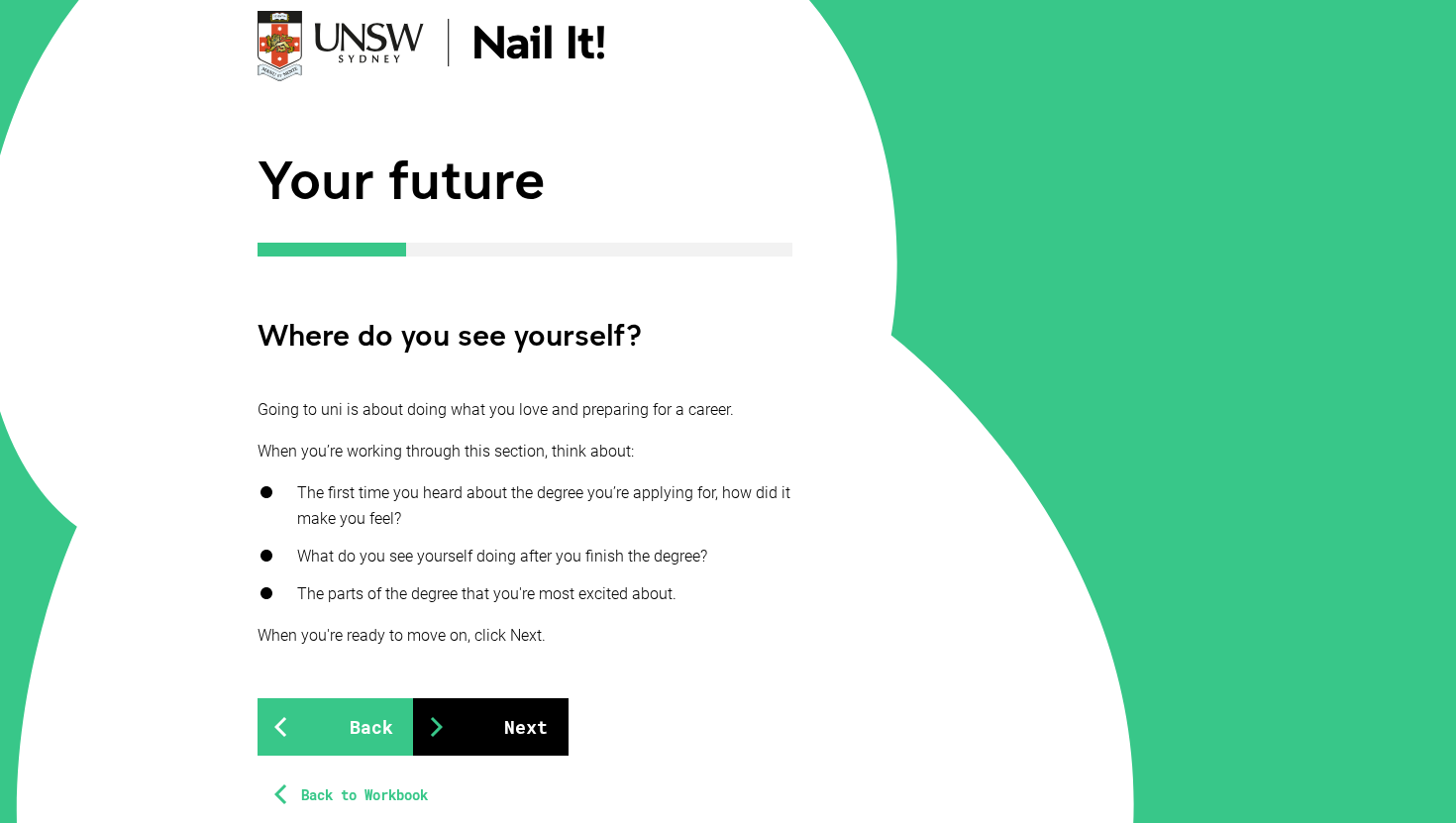 click on "Next" at bounding box center (490, 727) 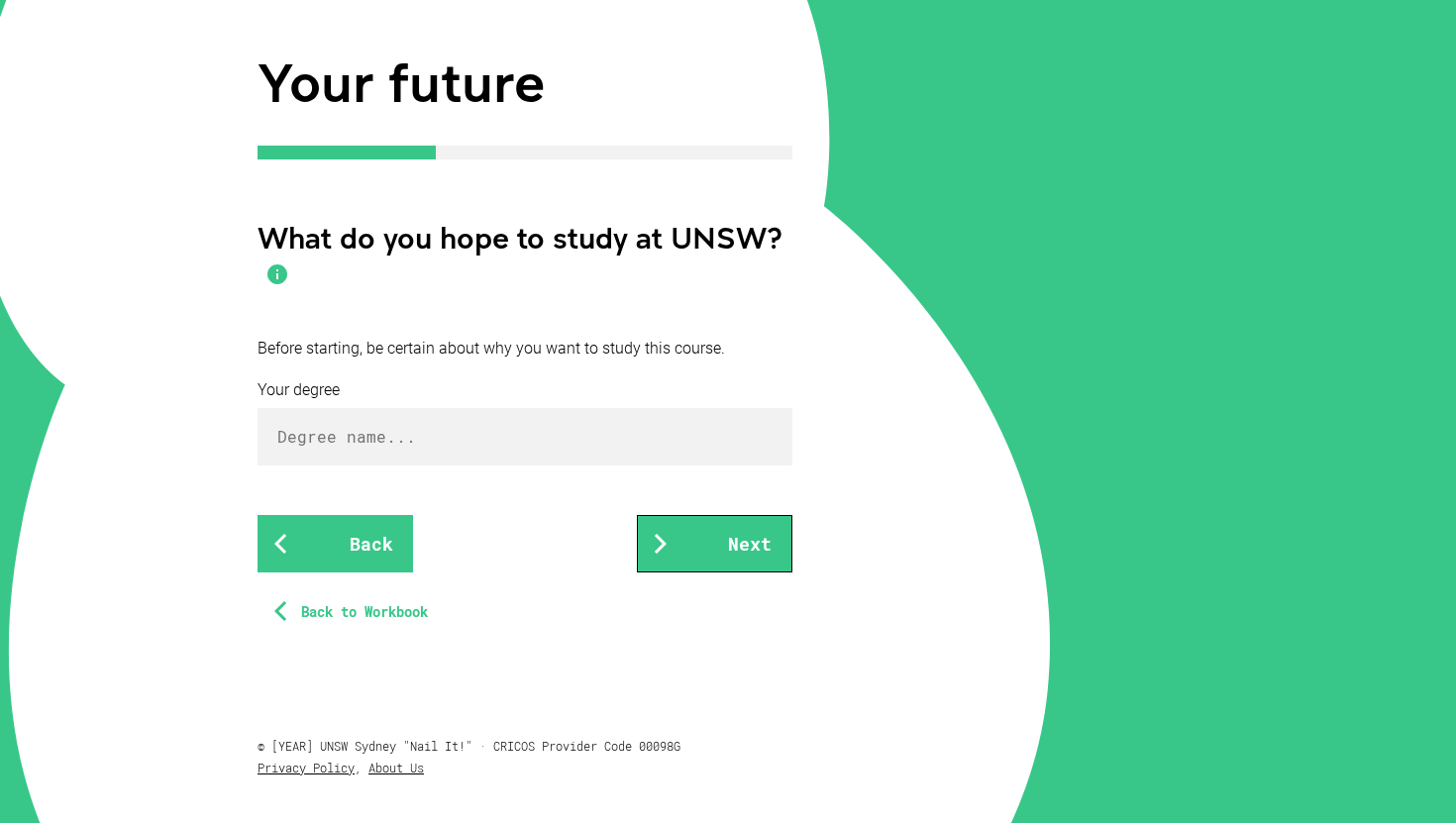 scroll, scrollTop: 361, scrollLeft: 0, axis: vertical 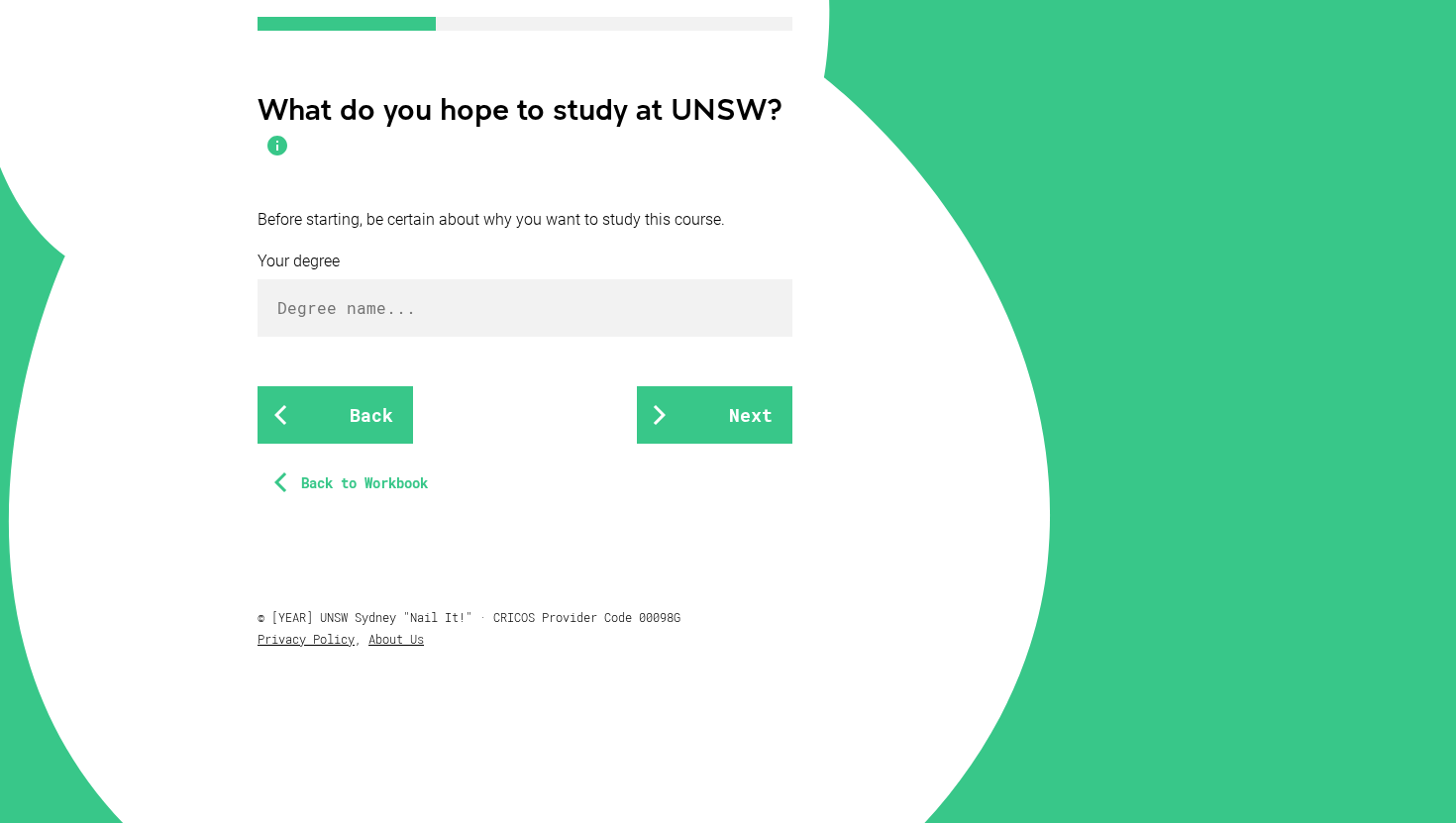 click on "Back to Workbook" at bounding box center [355, 483] 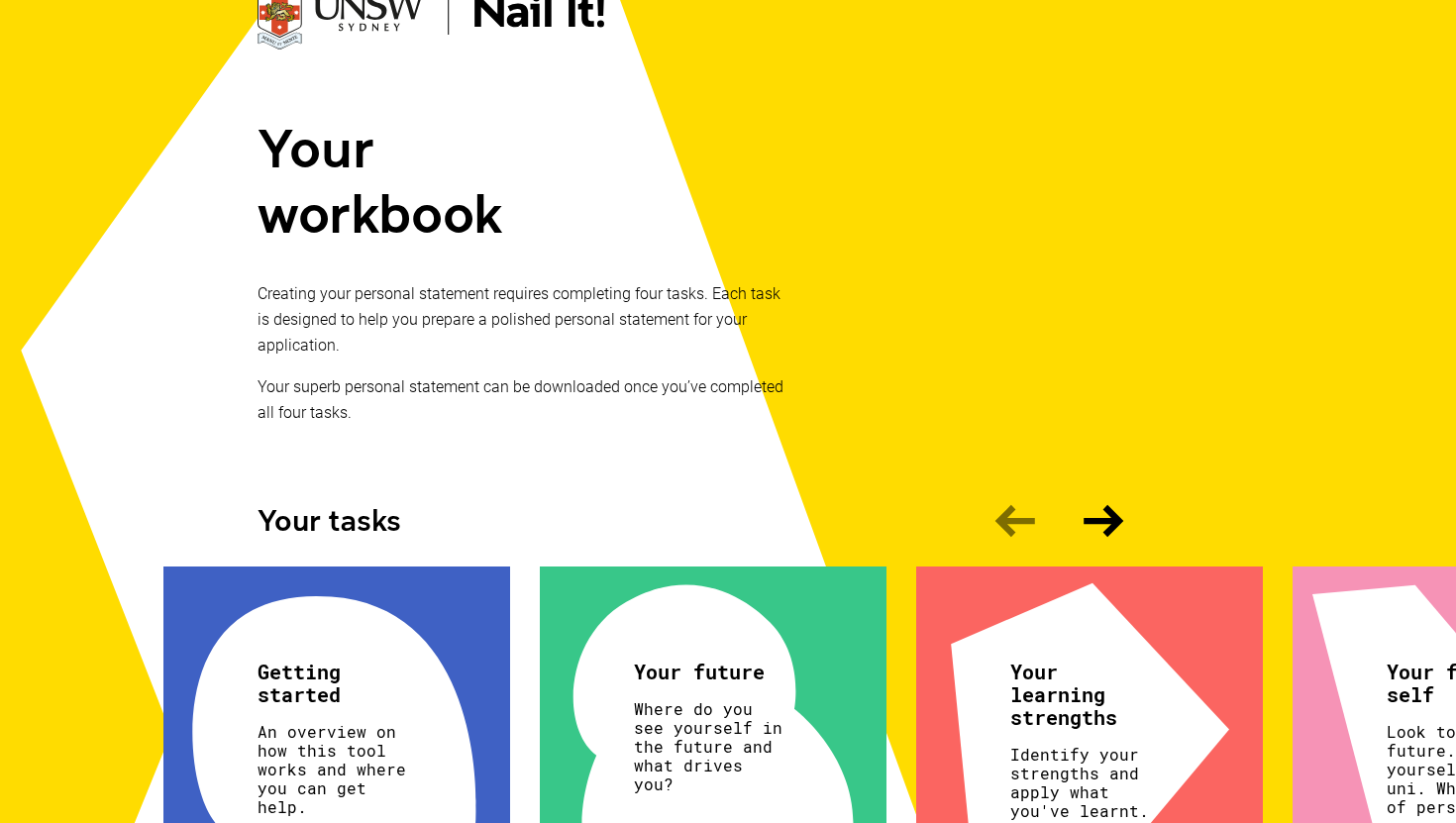 scroll, scrollTop: 0, scrollLeft: 0, axis: both 